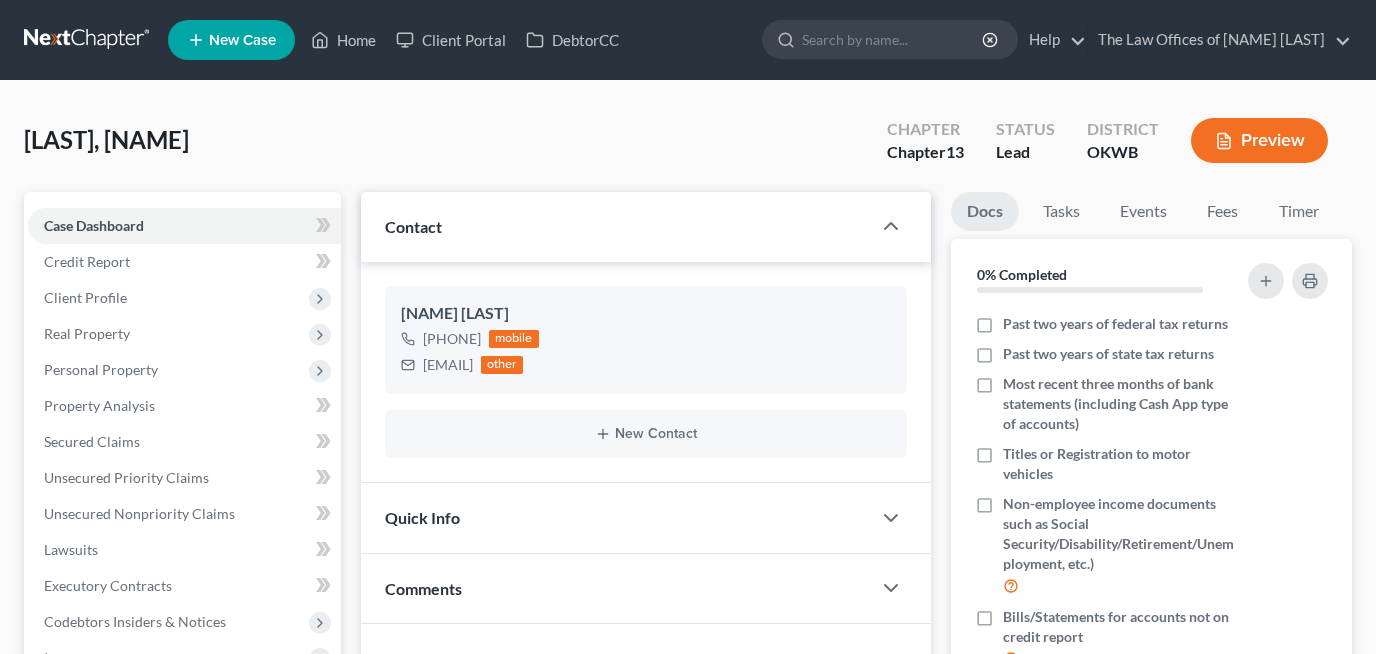 select on "0" 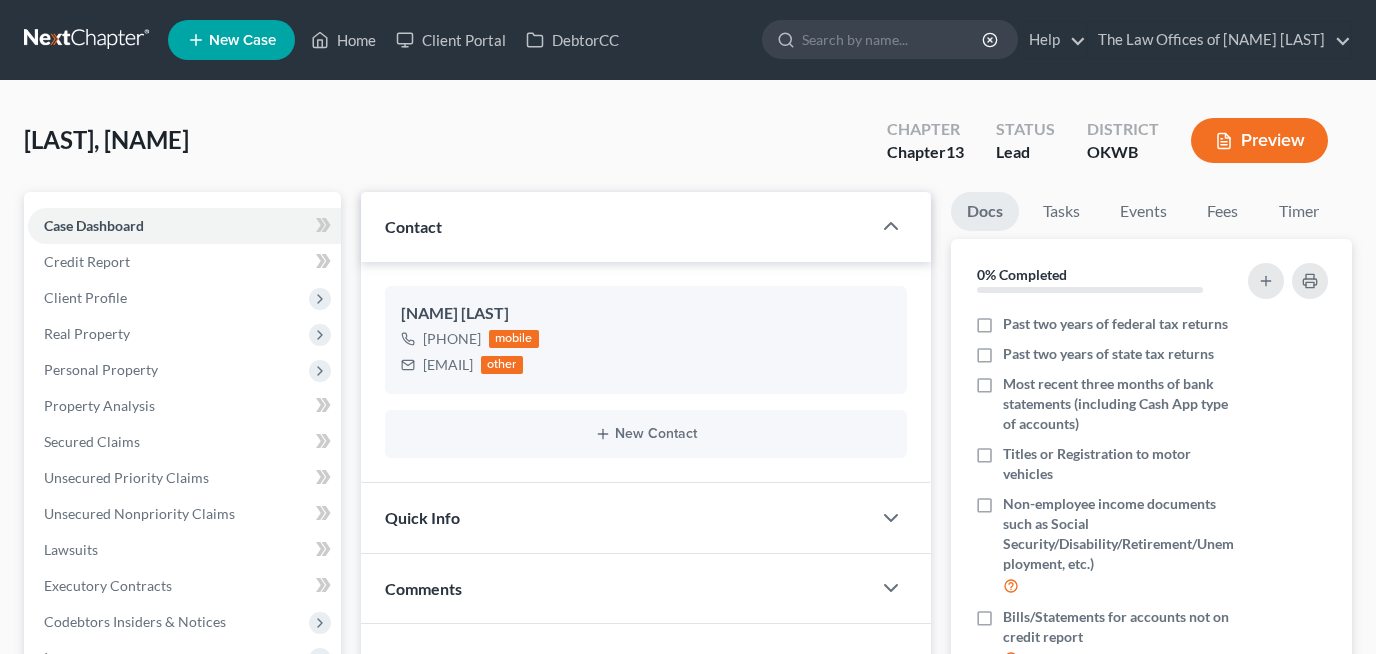 scroll, scrollTop: 61, scrollLeft: 0, axis: vertical 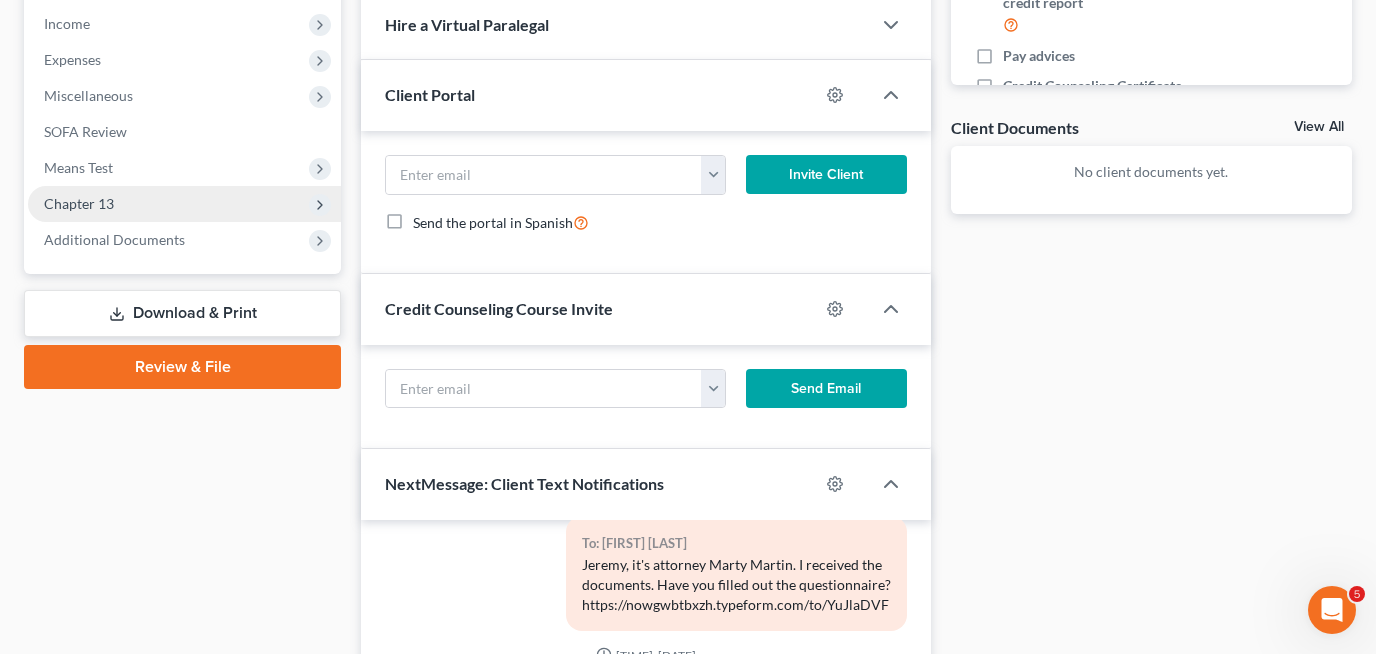 click on "Chapter 13" at bounding box center (184, 204) 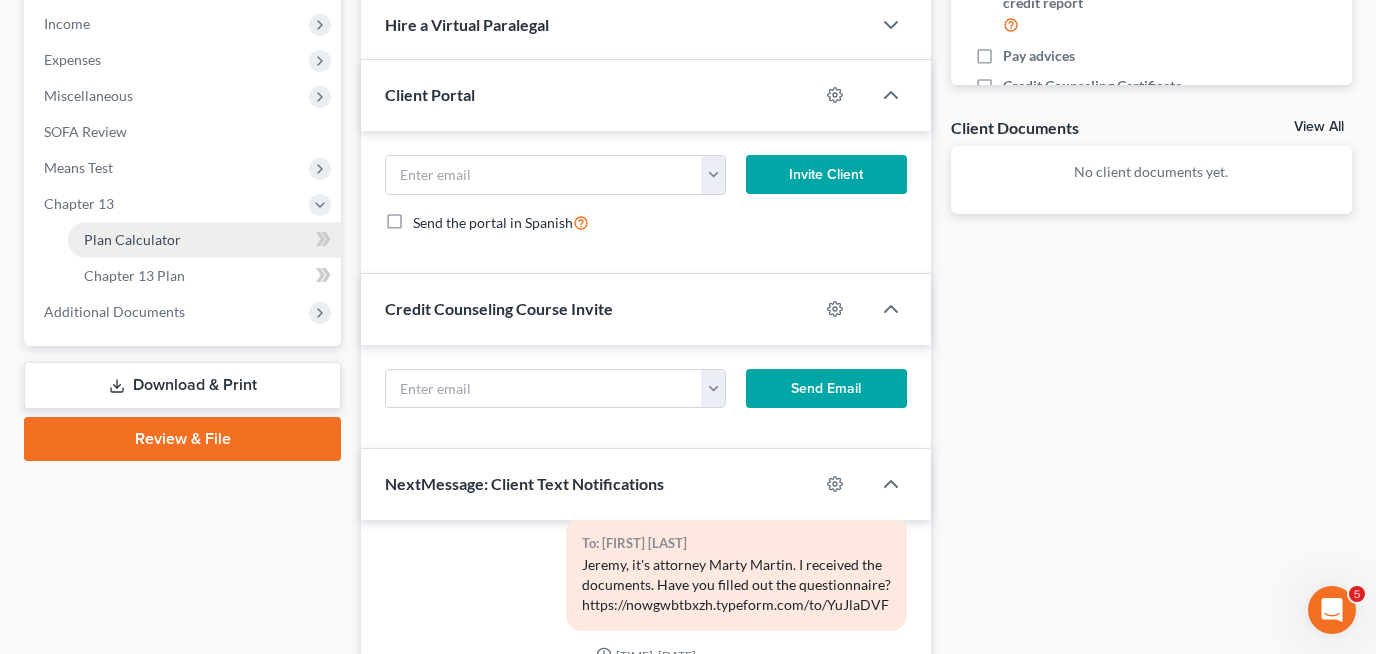 click on "Plan Calculator" at bounding box center [132, 239] 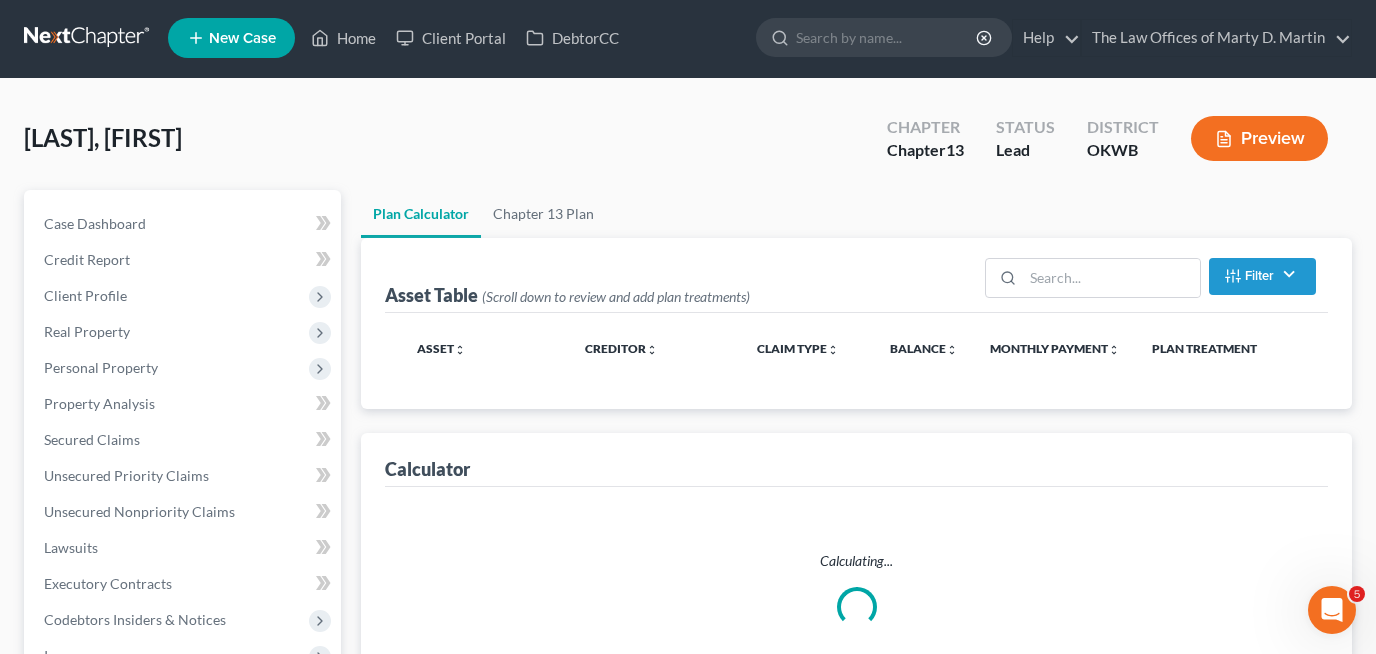 scroll, scrollTop: 0, scrollLeft: 0, axis: both 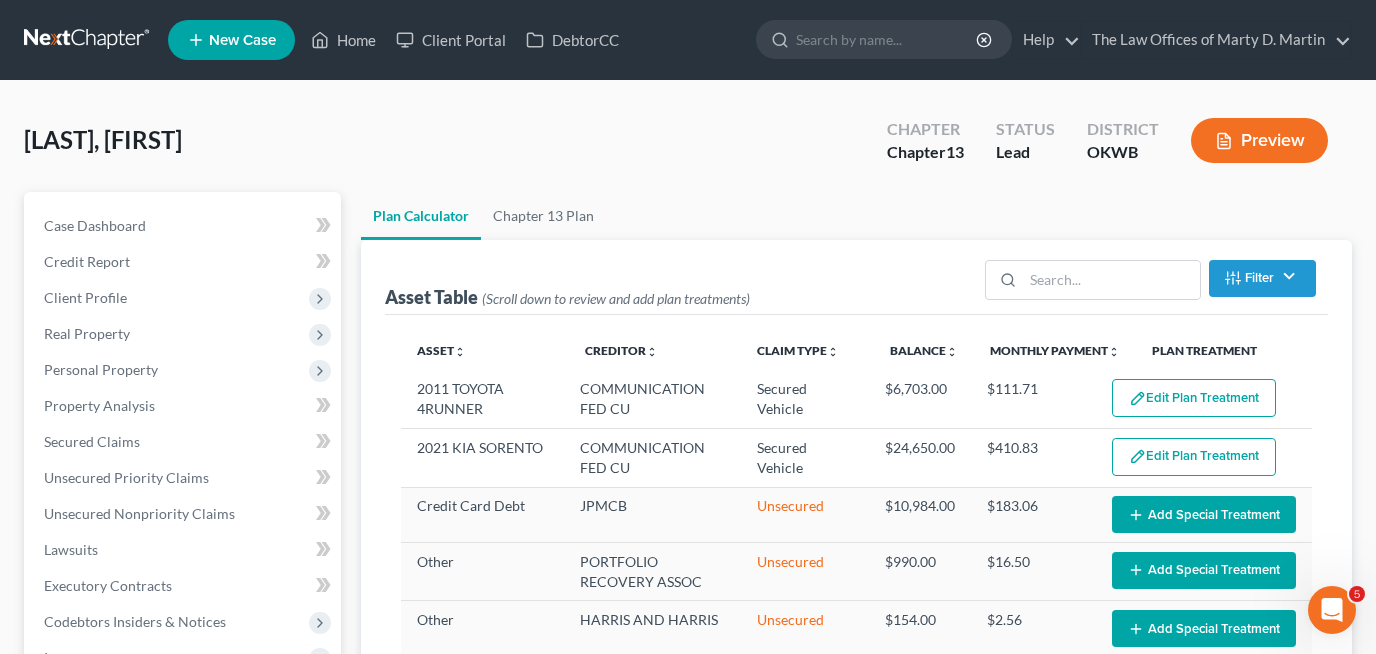 select on "59" 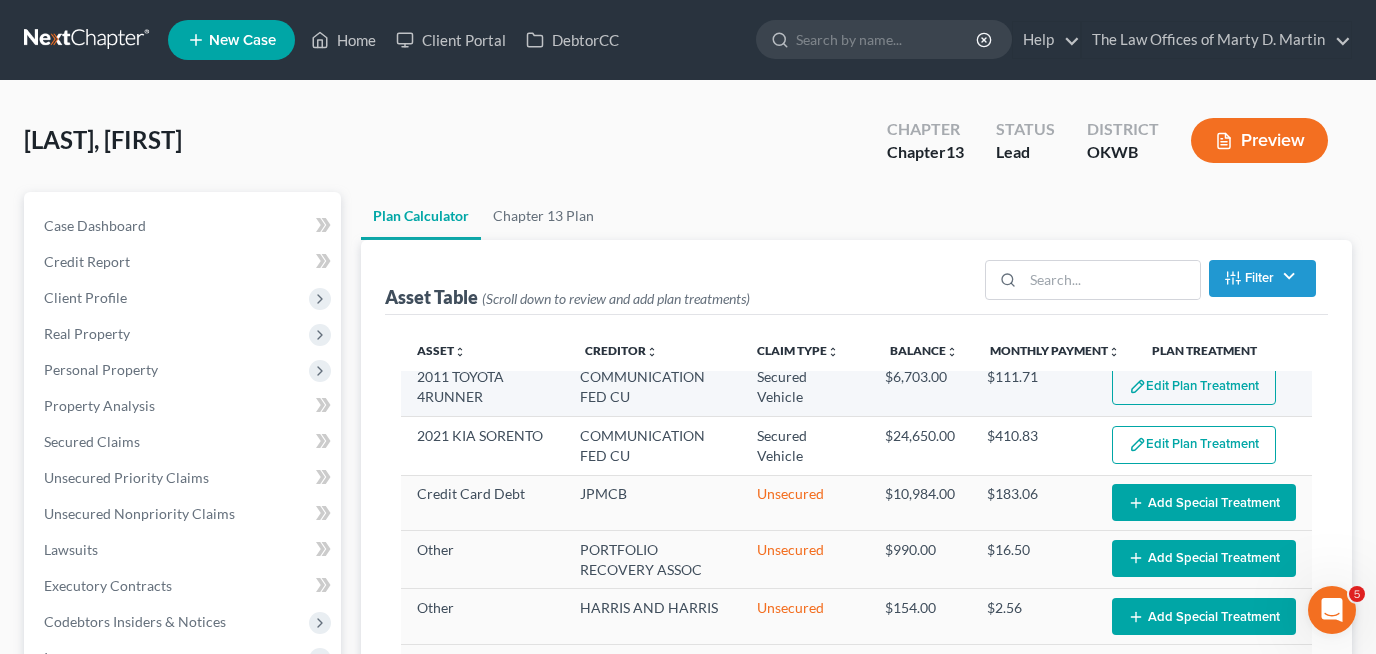 scroll, scrollTop: 0, scrollLeft: 0, axis: both 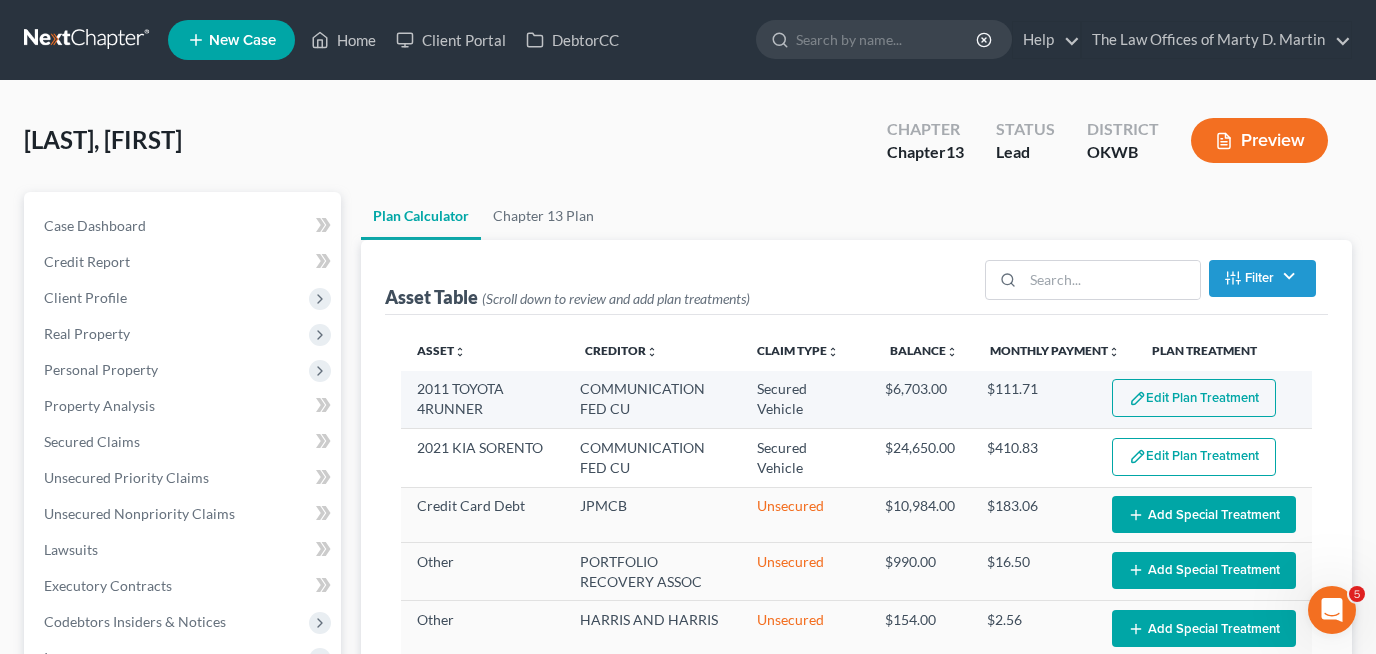 click on "Edit Plan Treatment" at bounding box center (1194, 398) 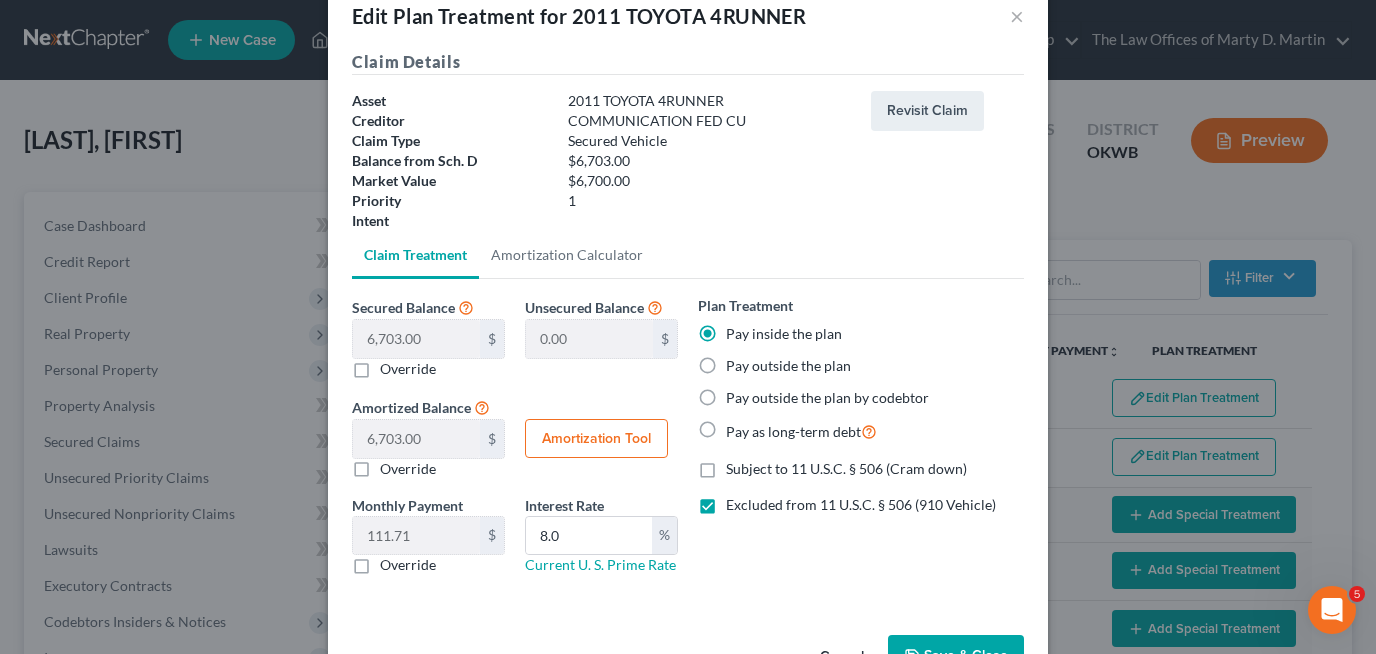 scroll, scrollTop: 47, scrollLeft: 0, axis: vertical 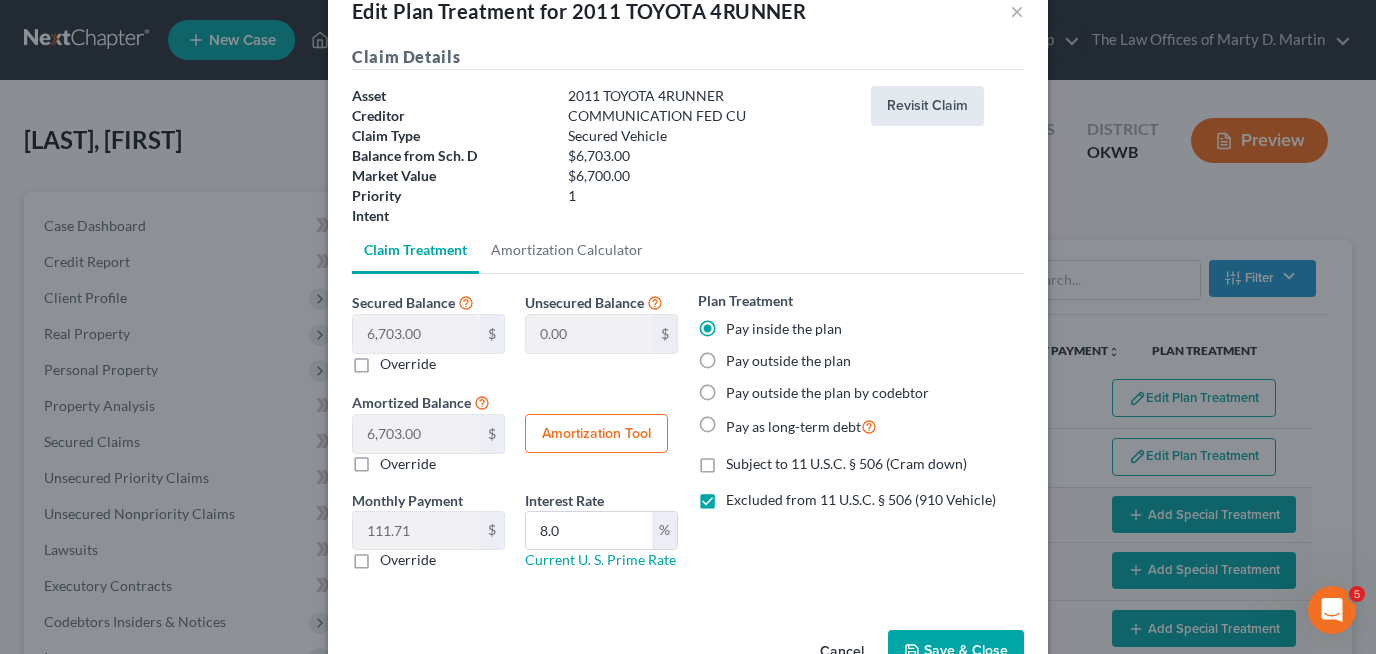 click on "Revisit Claim" at bounding box center (927, 106) 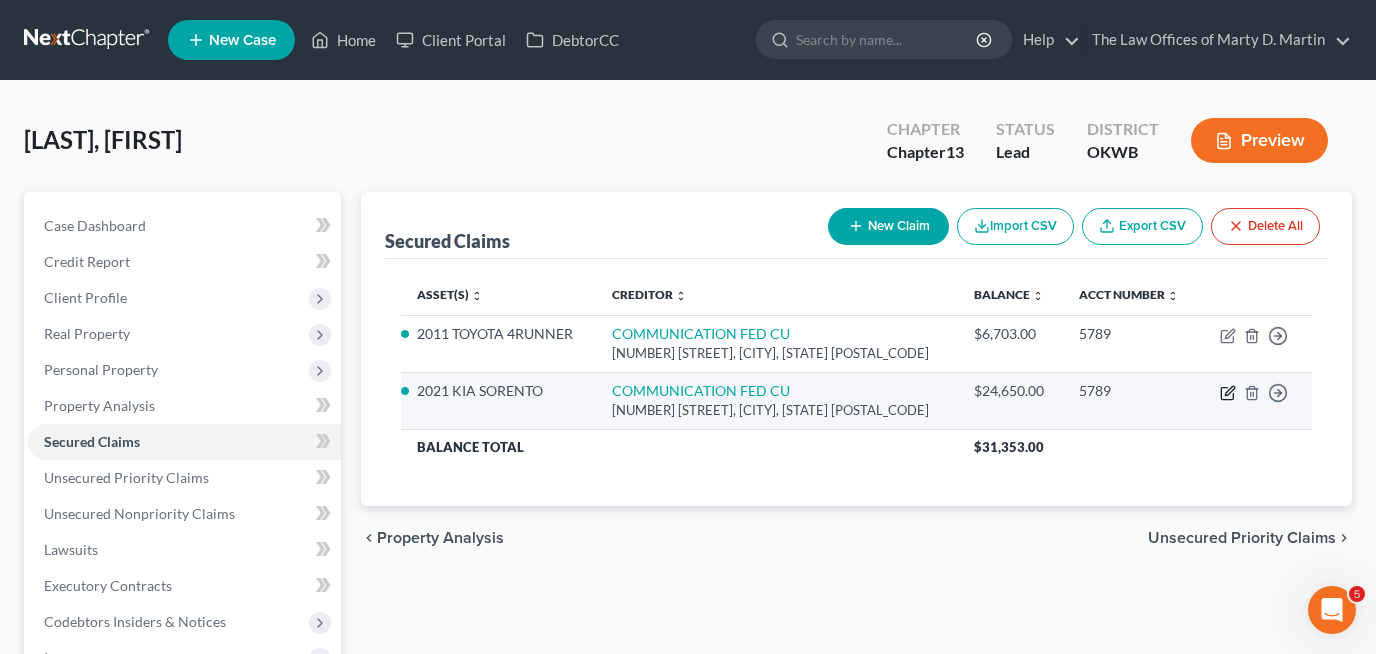 click 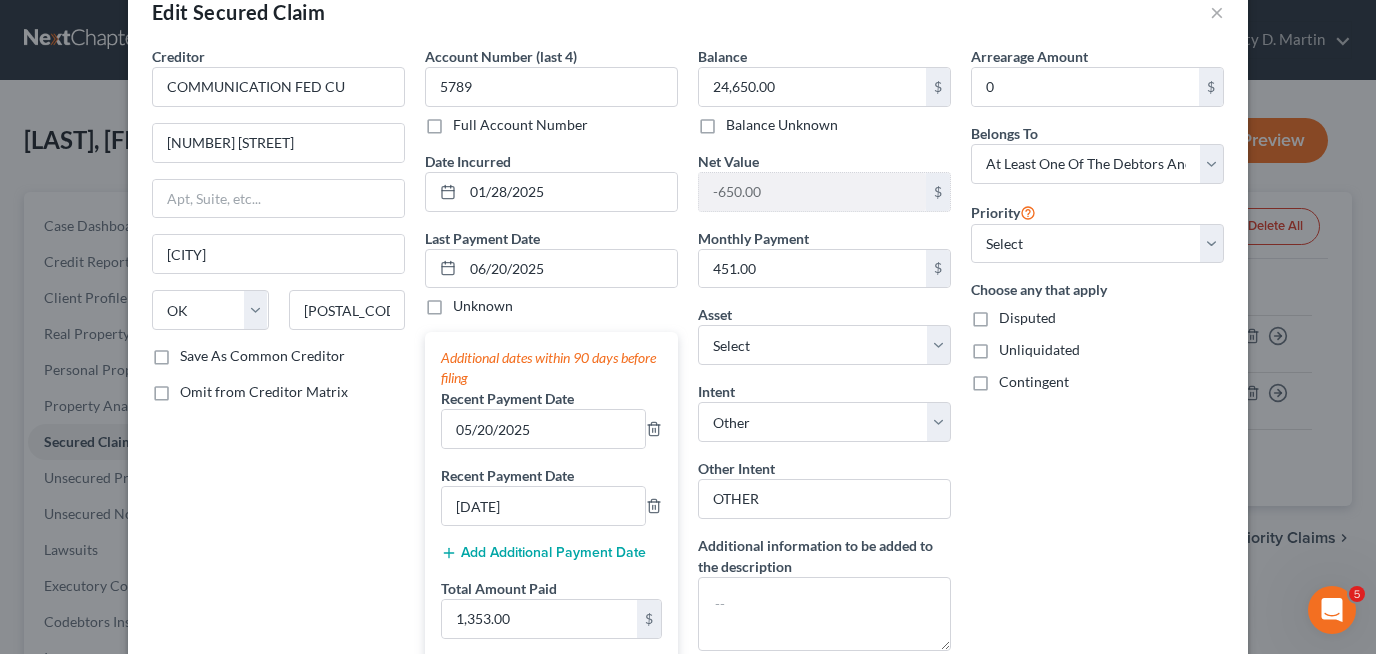 scroll, scrollTop: 15, scrollLeft: 0, axis: vertical 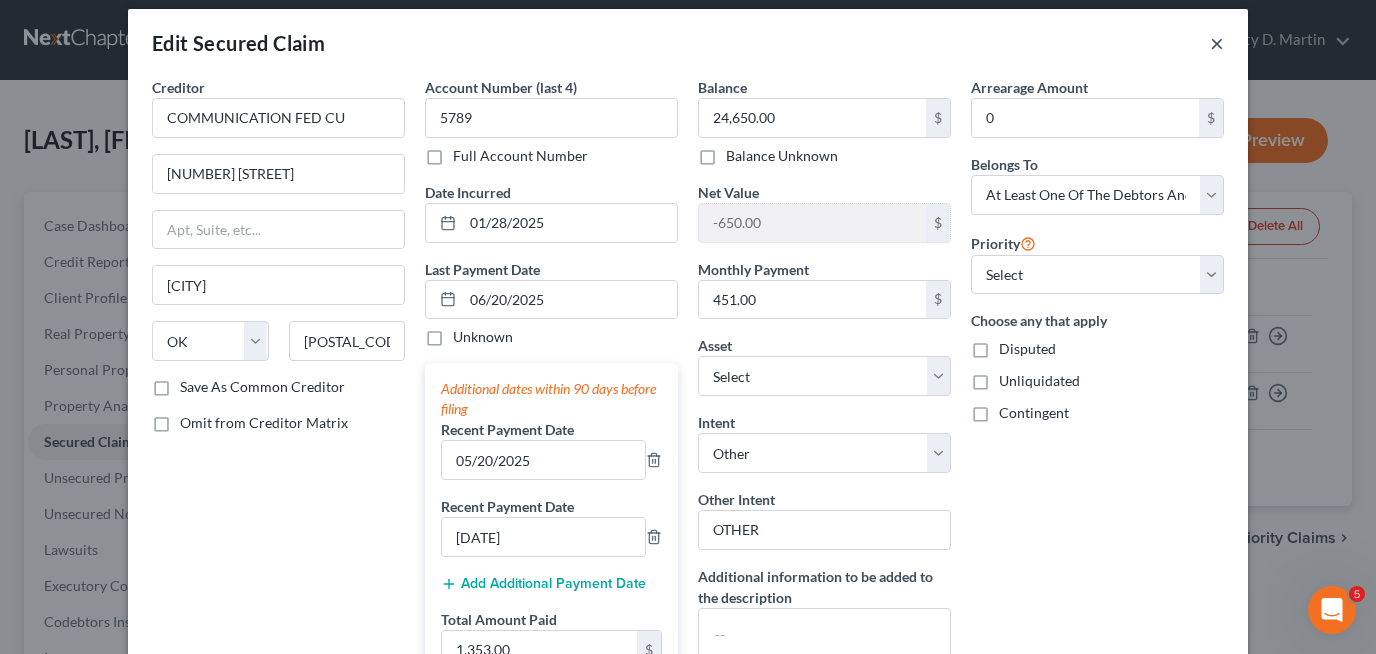 click on "×" at bounding box center [1217, 43] 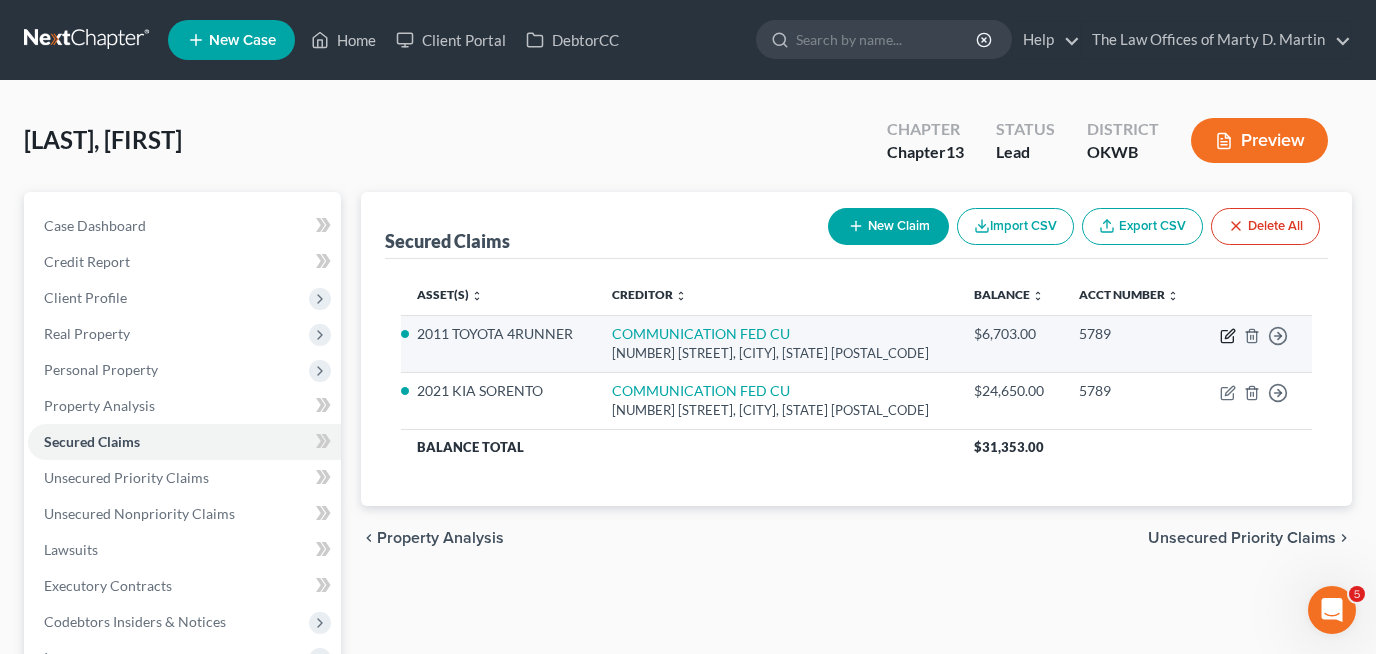 click 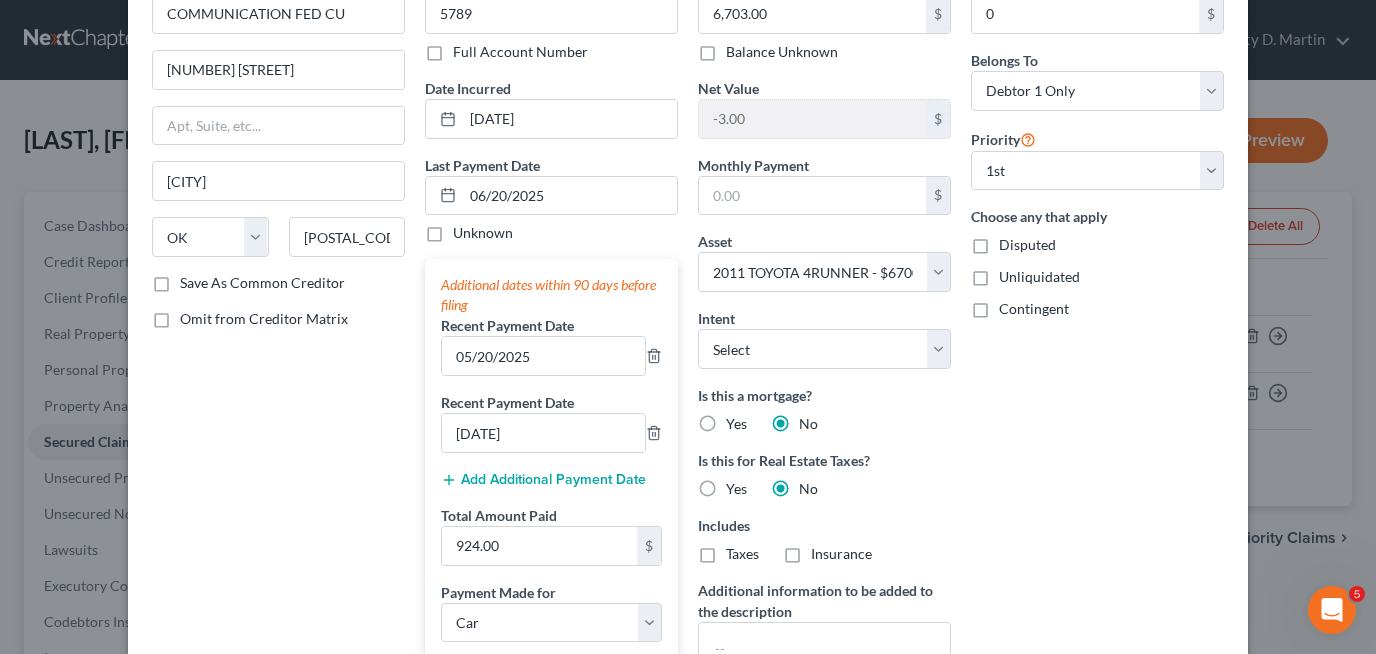 scroll, scrollTop: 156, scrollLeft: 0, axis: vertical 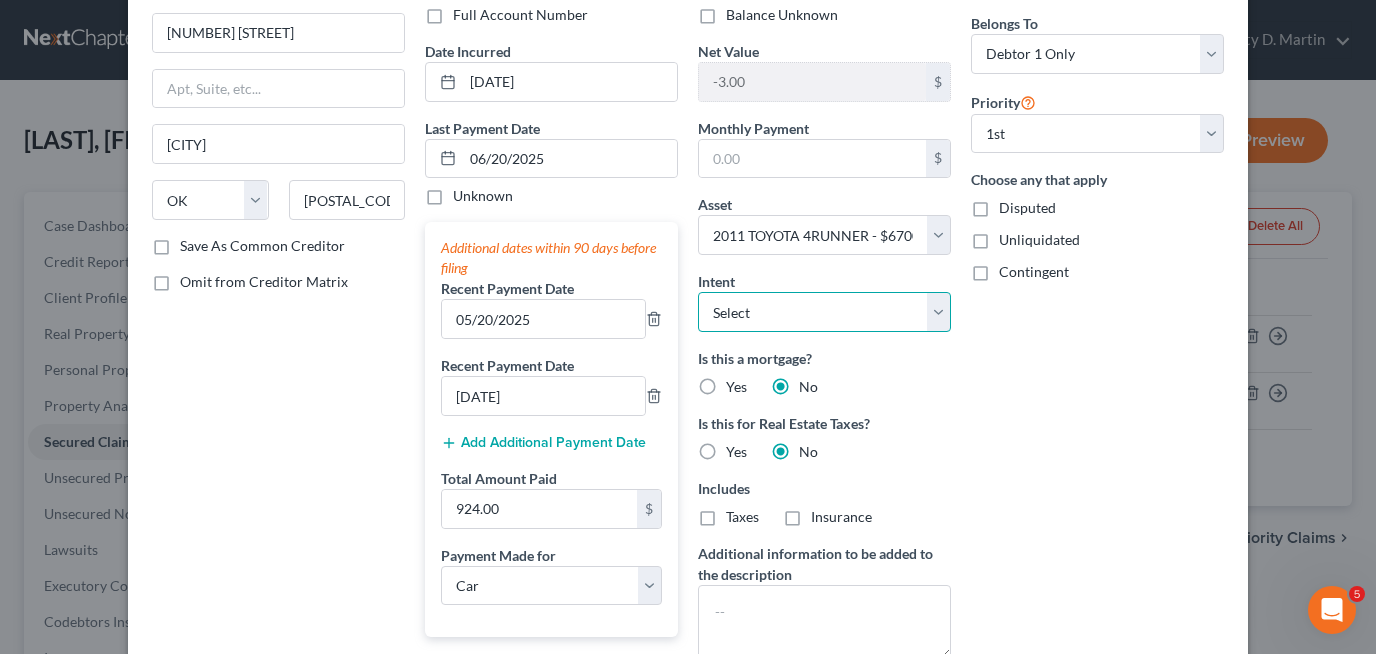 click on "Select Surrender Redeem Reaffirm Avoid Other" at bounding box center [824, 312] 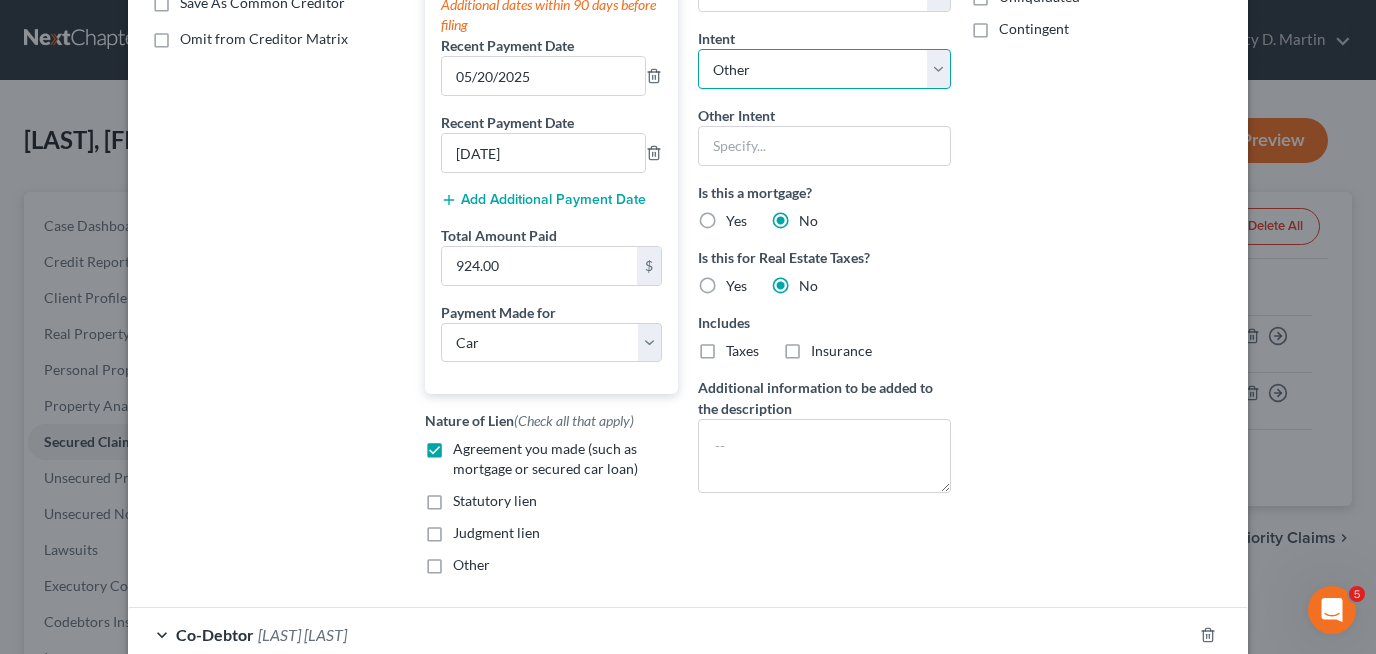 scroll, scrollTop: 575, scrollLeft: 0, axis: vertical 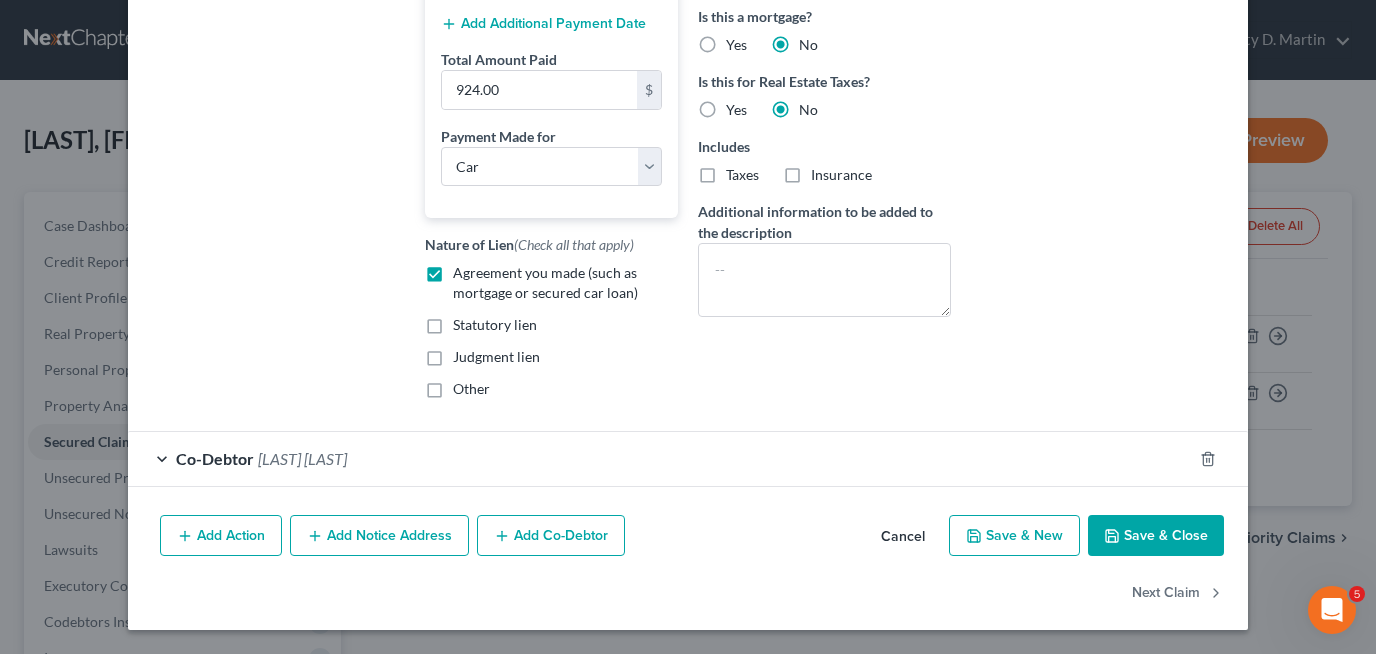 click on "Save & Close" at bounding box center [1156, 536] 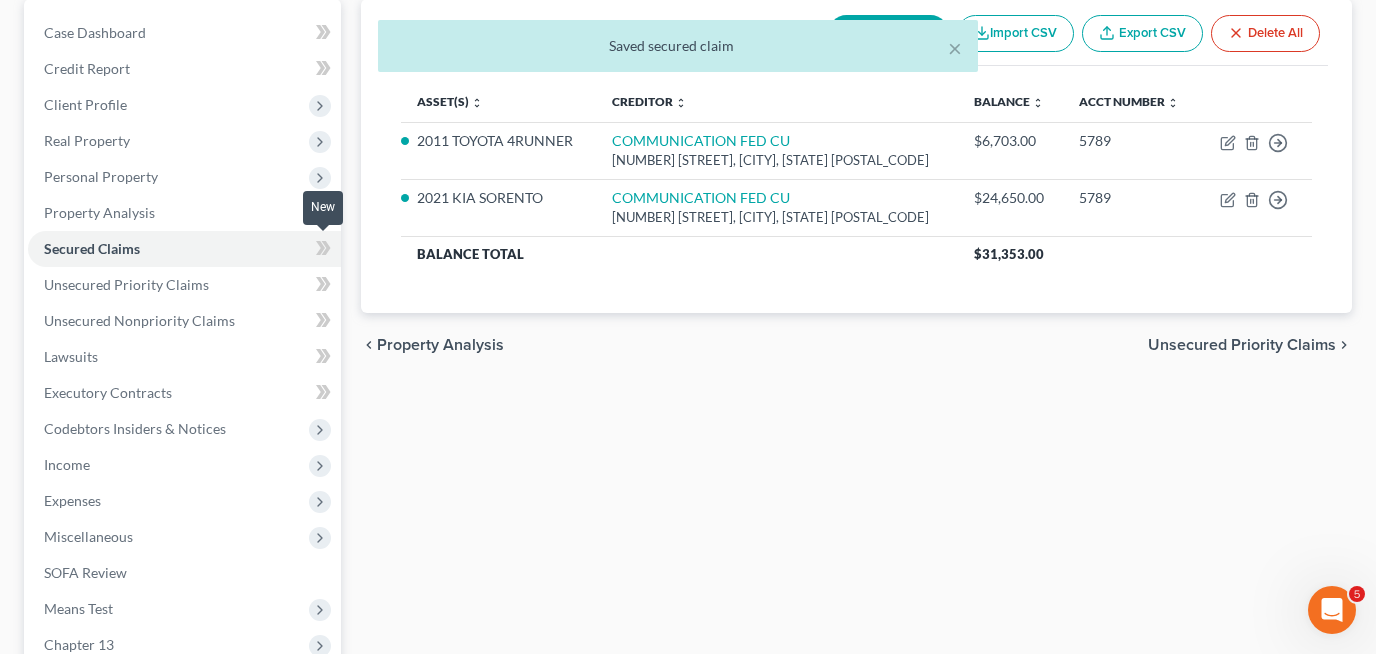 scroll, scrollTop: 443, scrollLeft: 0, axis: vertical 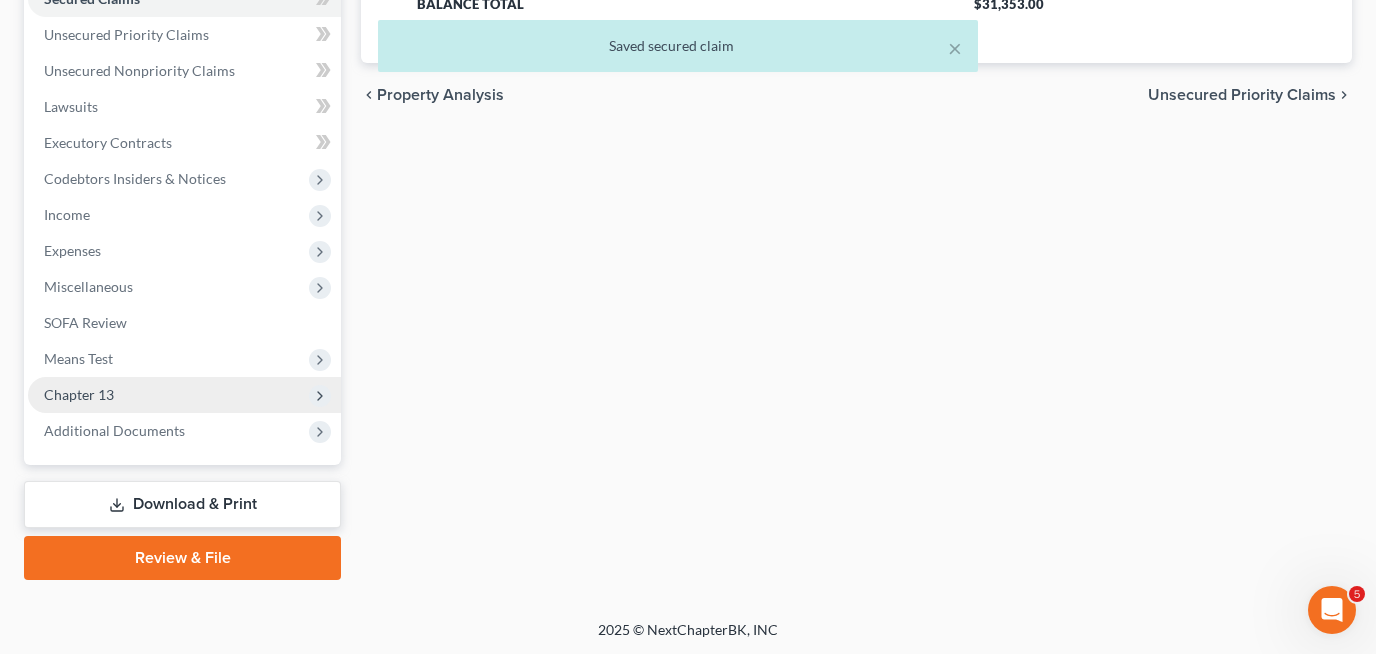 click on "Chapter 13" at bounding box center (79, 394) 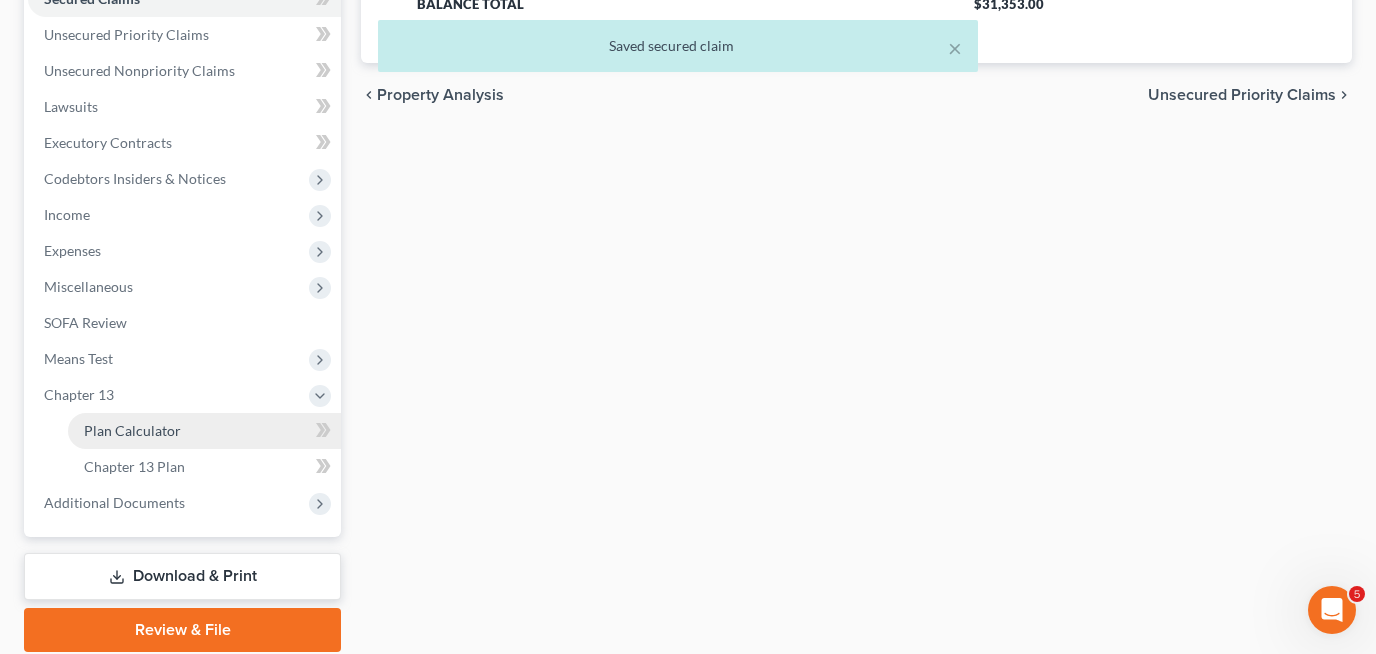click on "Plan Calculator" at bounding box center [132, 430] 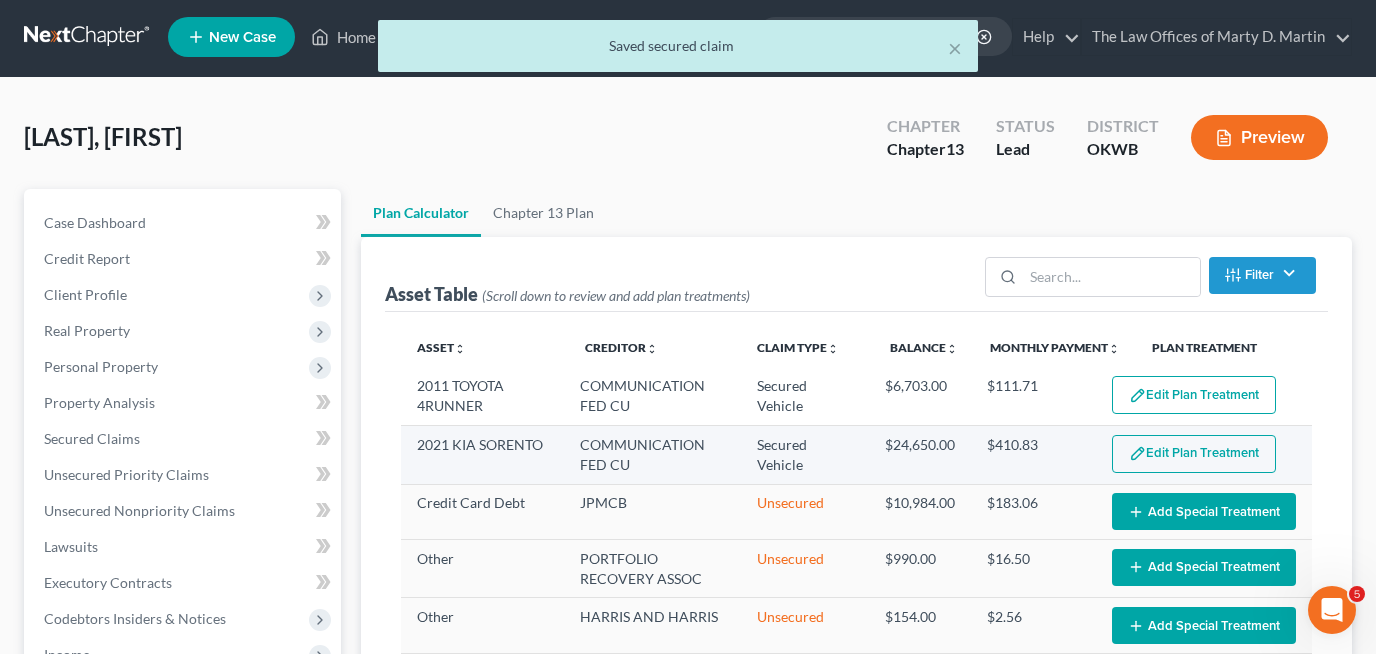 scroll, scrollTop: 0, scrollLeft: 0, axis: both 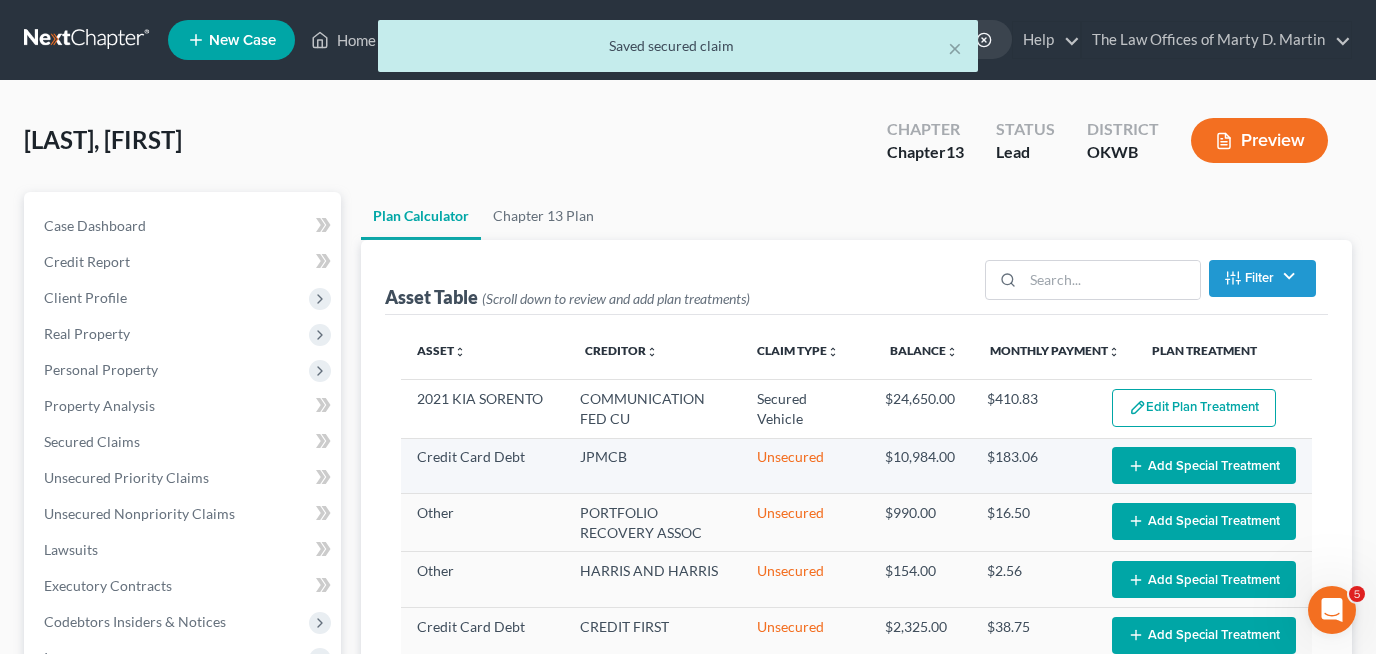 select on "59" 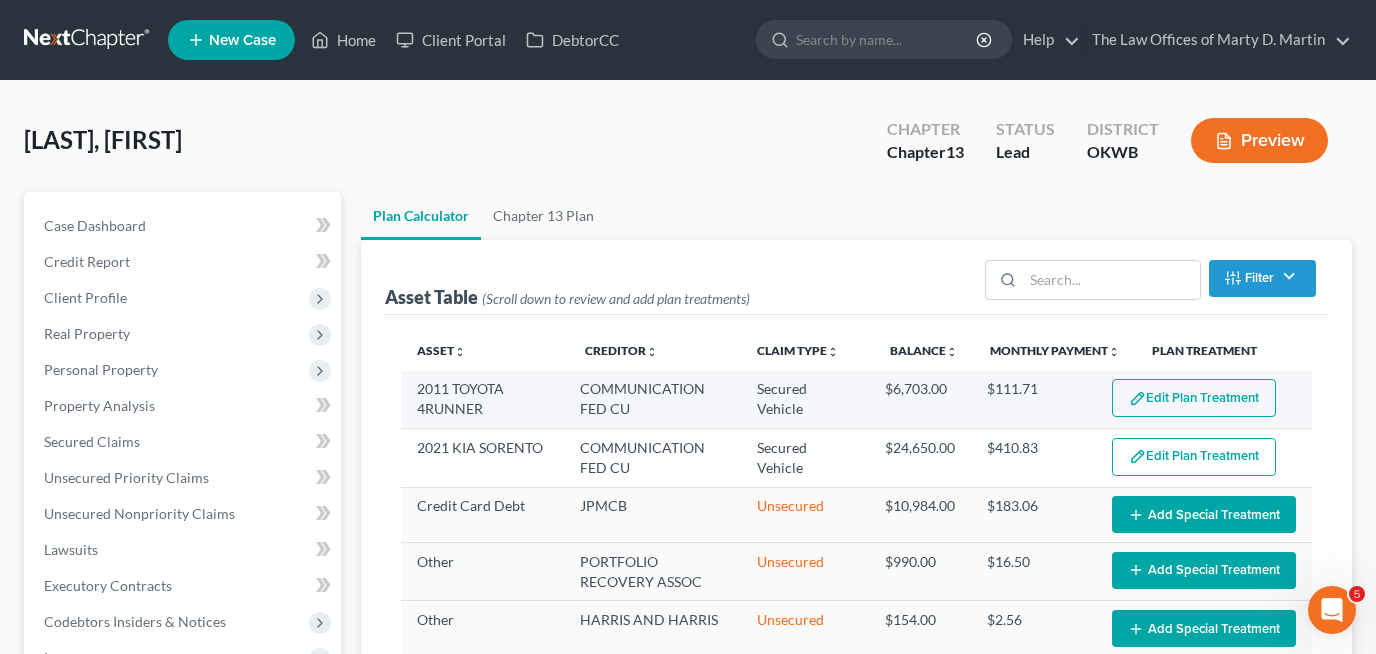 click on "Edit Plan Treatment" at bounding box center (1194, 398) 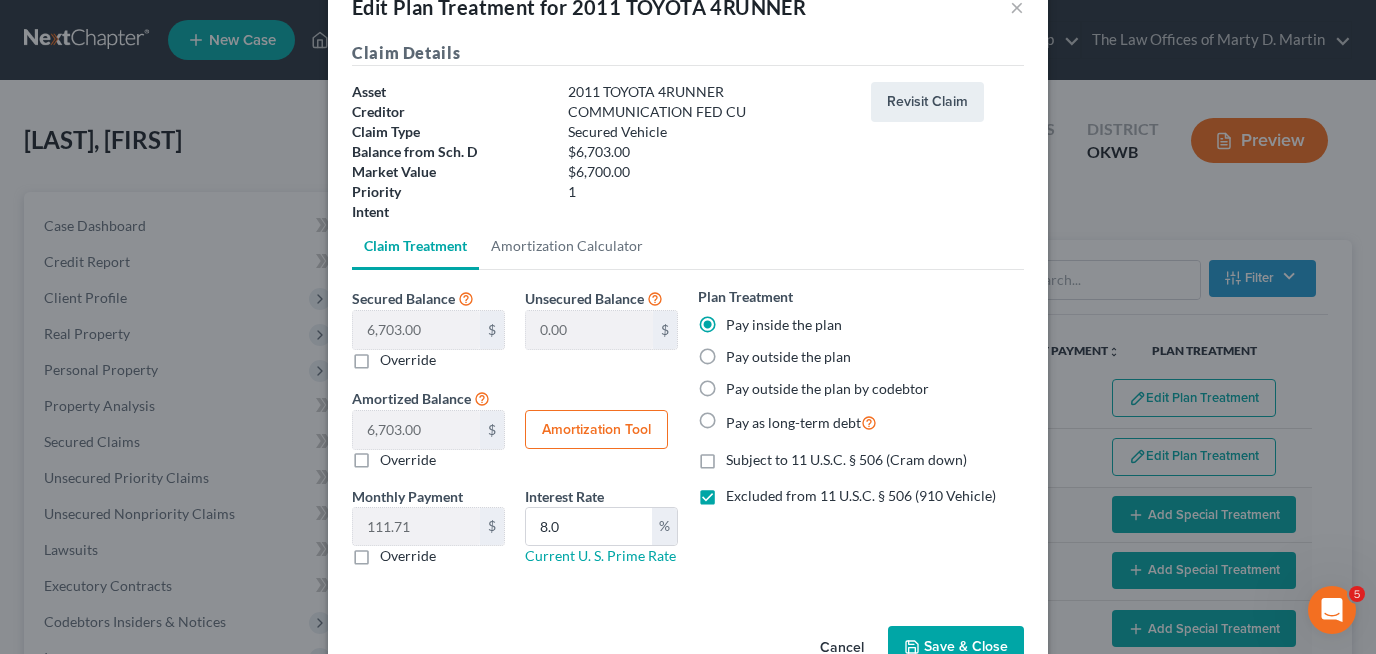 scroll, scrollTop: 53, scrollLeft: 0, axis: vertical 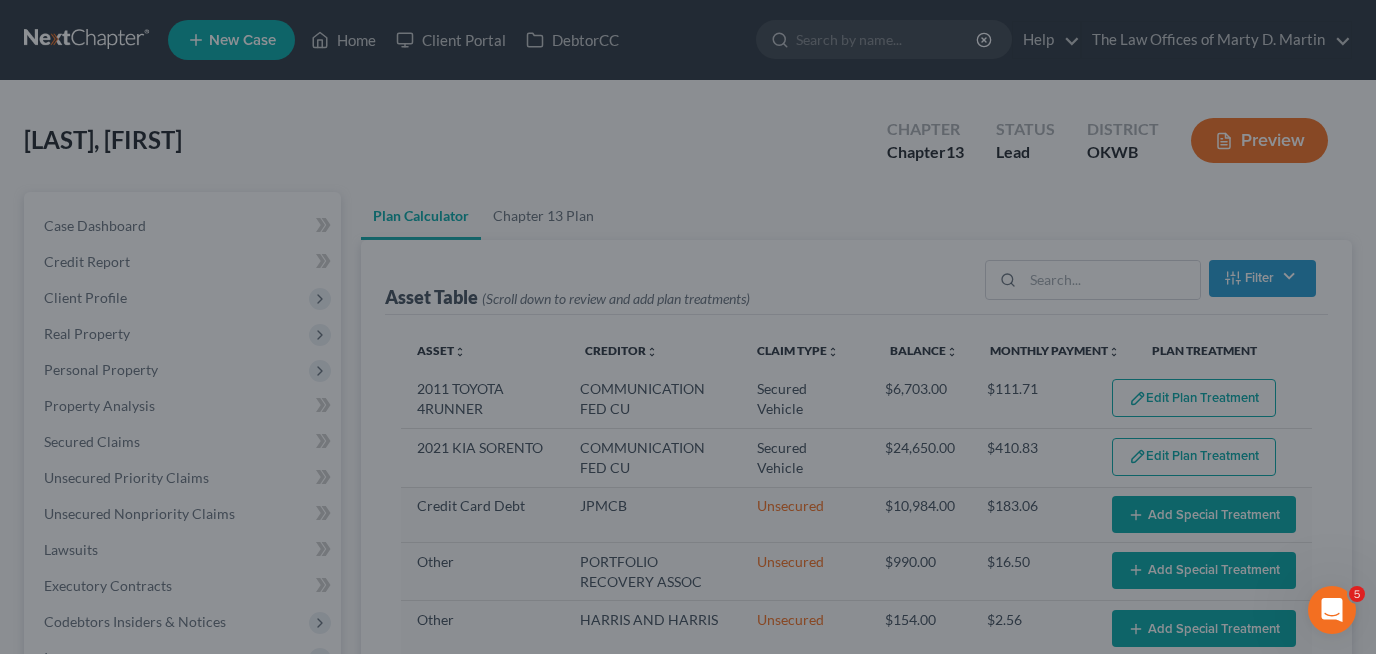 click on "Edit Plan Treatment for 2011 TOYOTA 4RUNNER × Claim Details Asset 2011 TOYOTA 4RUNNER Creditor COMMUNICATION FED CU Claim Type Secured Vehicle Balance from Sch. D $6,703.00 Market Value $6,700.00 Priority 1 Intent Revisit Claim Claim Treatment Amortization Calculator Secured Balance
6,703.00 $
6,704.00 $
Override
Unsecured Balance   0.00 $ Amortized Balance
6,703.00 $
8,154.76 $
Override
Amortization Tool Monthly Payment
111.71 $
112.00 $
Override
Interest Rate 8.0 % Current U. S. Prime Rate Plan Treatment Pay inside the plan Pay outside the plan Pay outside the plan by codebtor Pay as long-term debt  Subject to 11 U.S.C. § 506 (Cram down) Excluded from 11 U.S.C. § 506 (910 Vehicle) Total Debt $ Interest Rate % Months Calculate Please fill out all the fields. Cancel Save & Close" at bounding box center [688, 327] 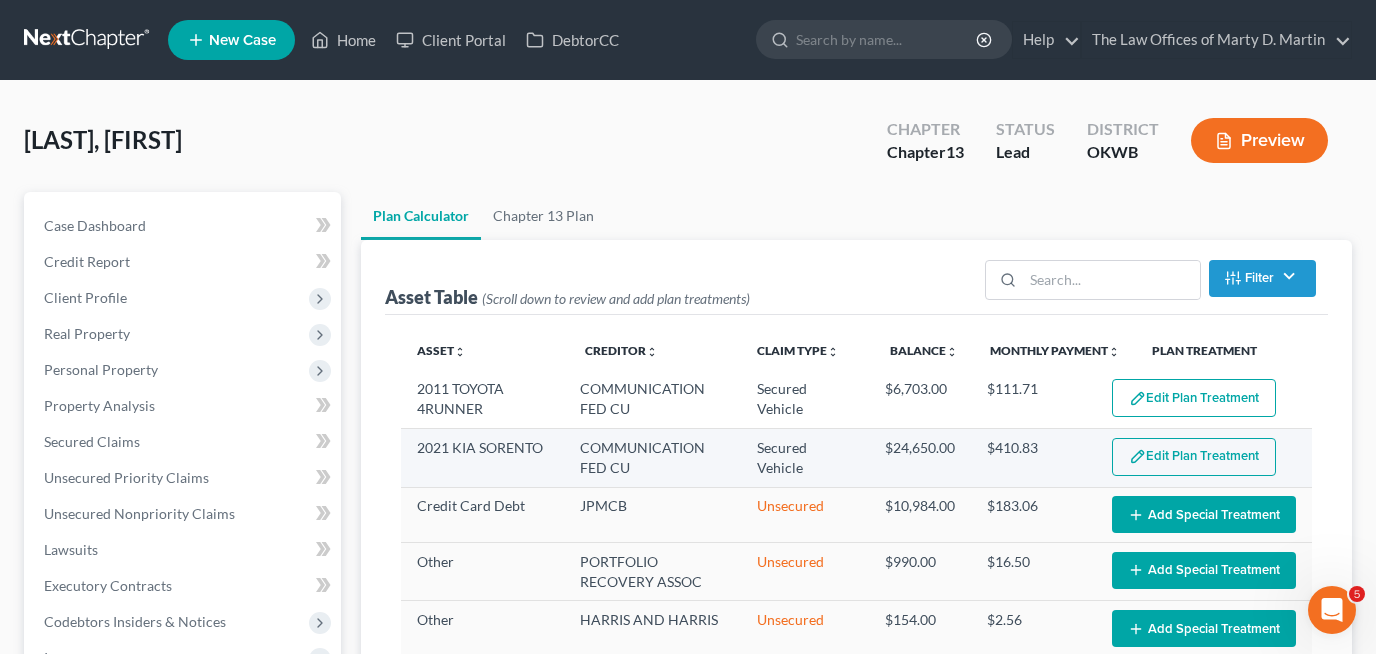 click on "Edit Plan Treatment" at bounding box center (1194, 457) 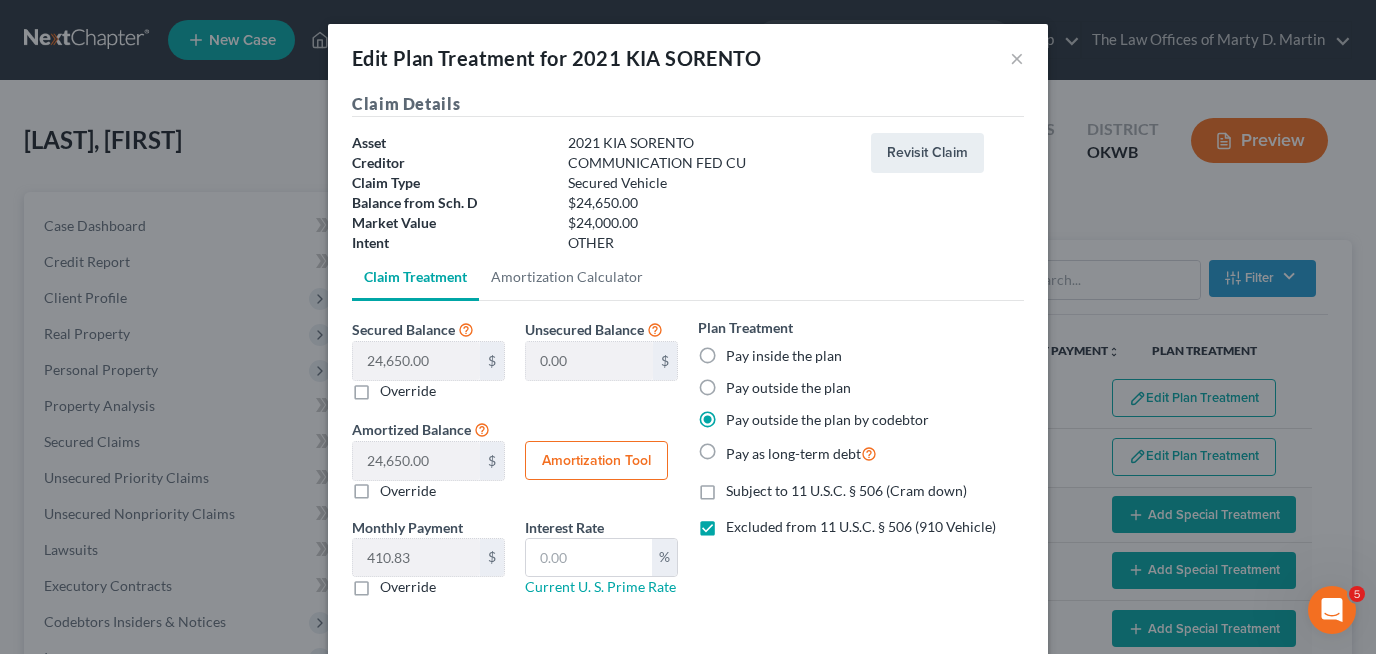 scroll, scrollTop: 85, scrollLeft: 0, axis: vertical 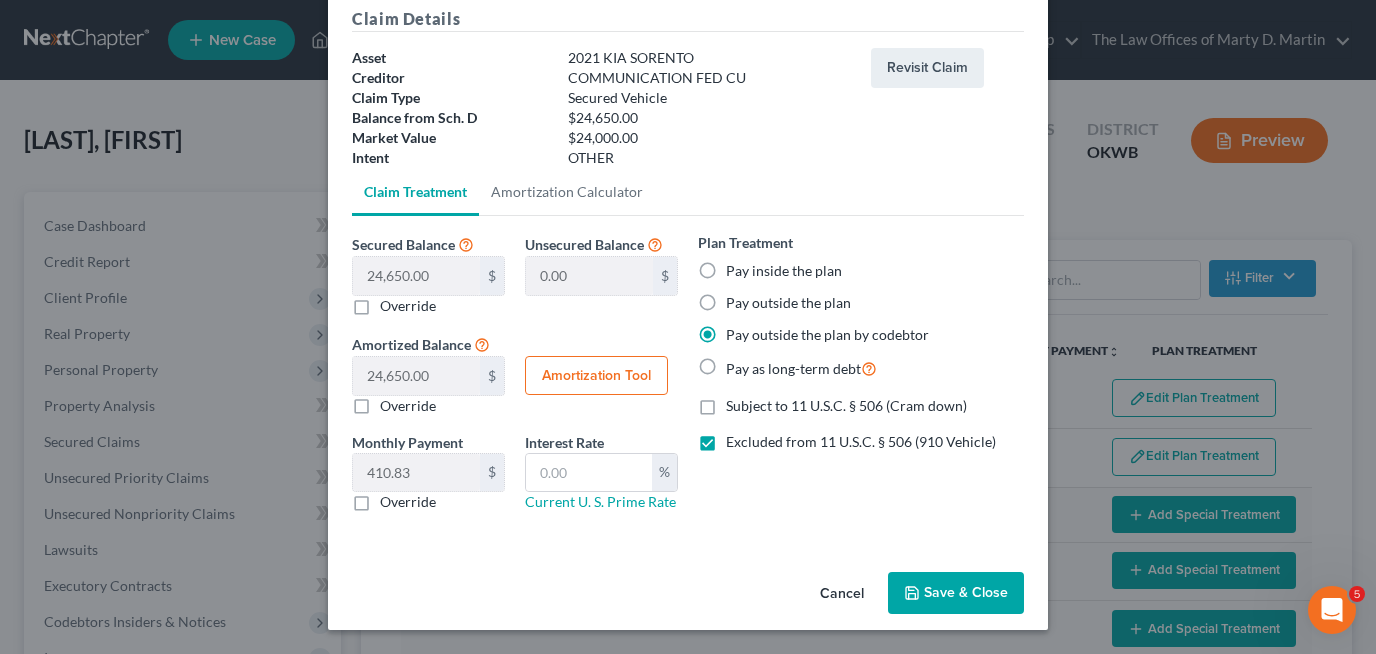 click on "Edit Plan Treatment for 2021 KIA SORENTO × Claim Details Asset 2021 KIA SORENTO Creditor COMMUNICATION FED CU Claim Type Secured Vehicle Balance from Sch. D $24,650.00 Market Value $24,000.00 Priority Intent OTHER Revisit Claim Claim Treatment Amortization Calculator Secured Balance
24,650.00 $
0.00 $
Override
Unsecured Balance   0.00 $ Amortized Balance
24,650.00 $
0.00 $
Override
Amortization Tool Monthly Payment
410.83 $
0.00 $
Override
Interest Rate % Current U. S. Prime Rate Plan Treatment Pay inside the plan Pay outside the plan Pay outside the plan by codebtor Pay as long-term debt  Subject to 11 U.S.C. § 506 (Cram down) Excluded from 11 U.S.C. § 506 (910 Vehicle) Total Debt $ Interest Rate % Months Calculate Please fill out all the fields. Cancel Save & Close" at bounding box center [688, 327] 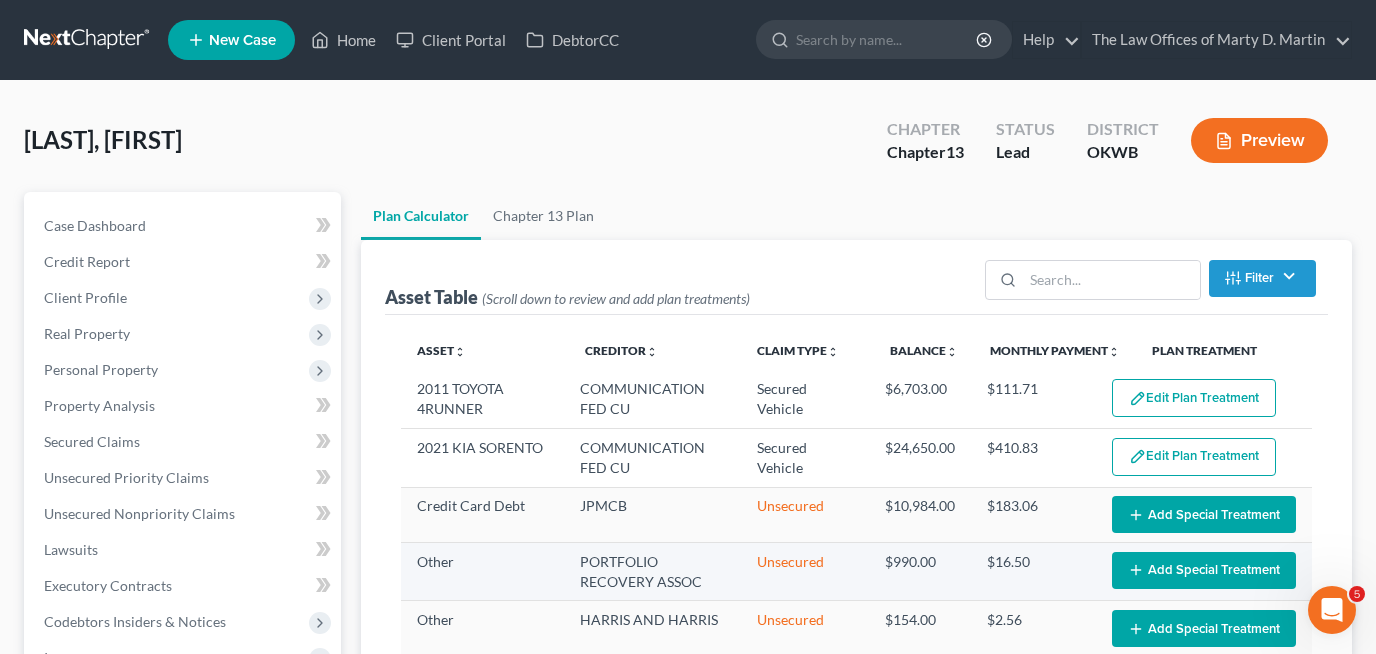 scroll, scrollTop: 215, scrollLeft: 0, axis: vertical 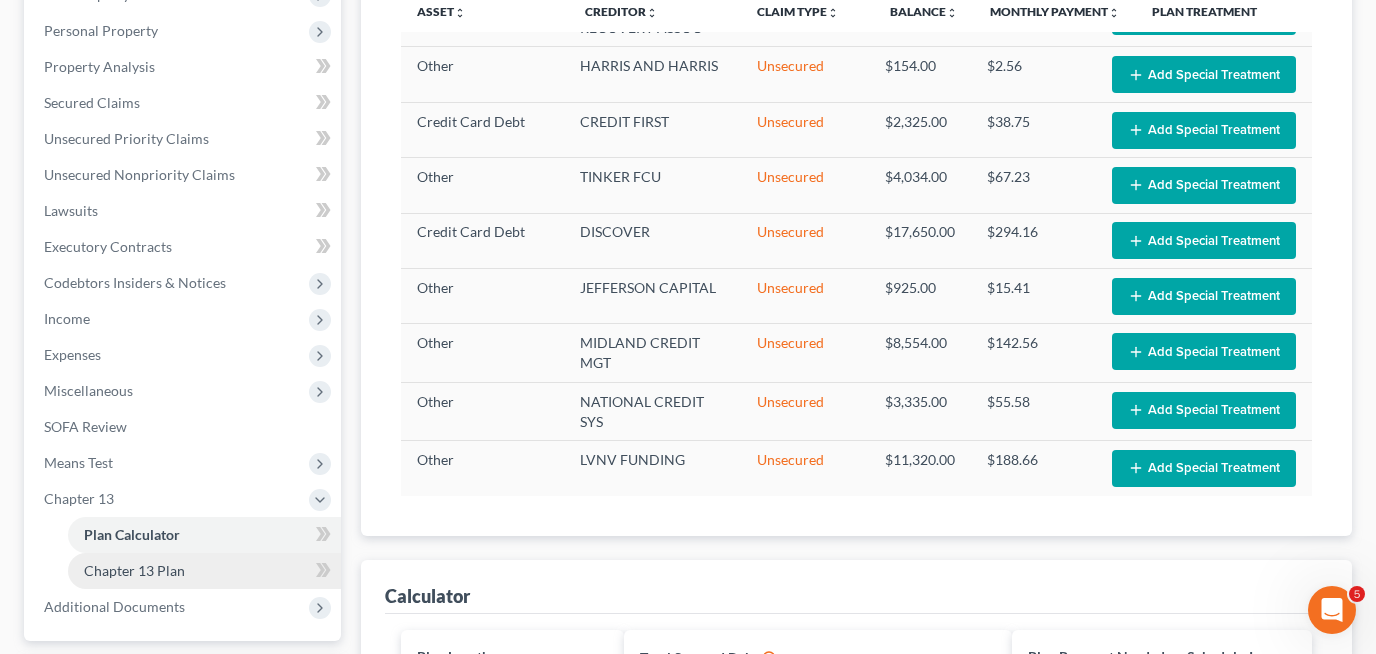 click on "Chapter 13 Plan" at bounding box center (134, 570) 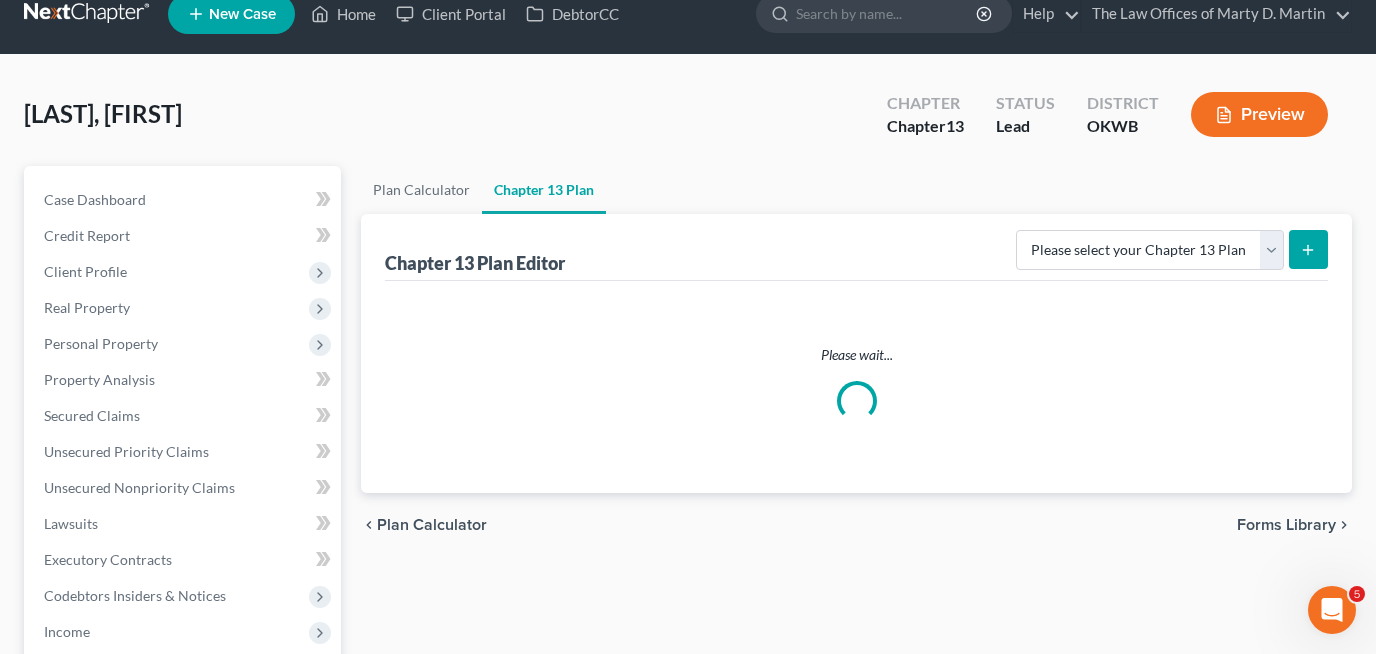 scroll, scrollTop: 0, scrollLeft: 0, axis: both 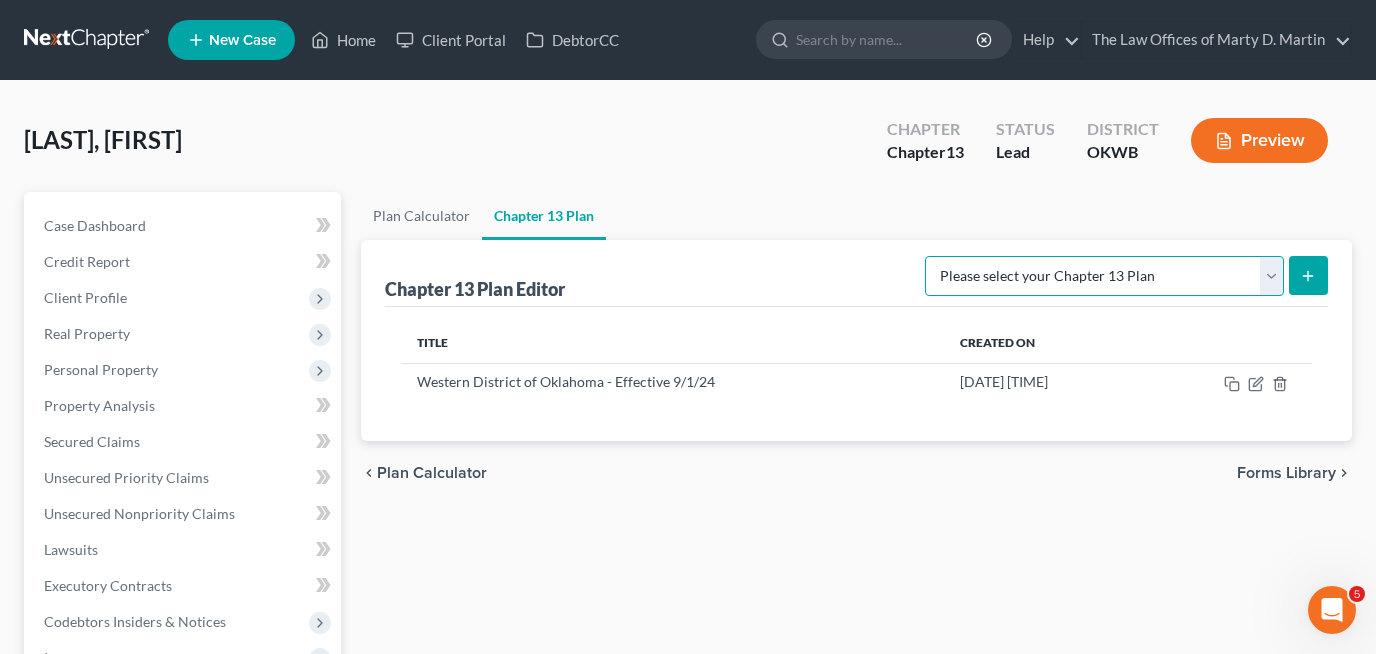 click on "Please select your Chapter 13 Plan National Form Plan - Official Form 113 Western District of Oklahoma - Effective 12/1/17  Western District of Oklahoma - Effective 9/1/24" at bounding box center (1104, 276) 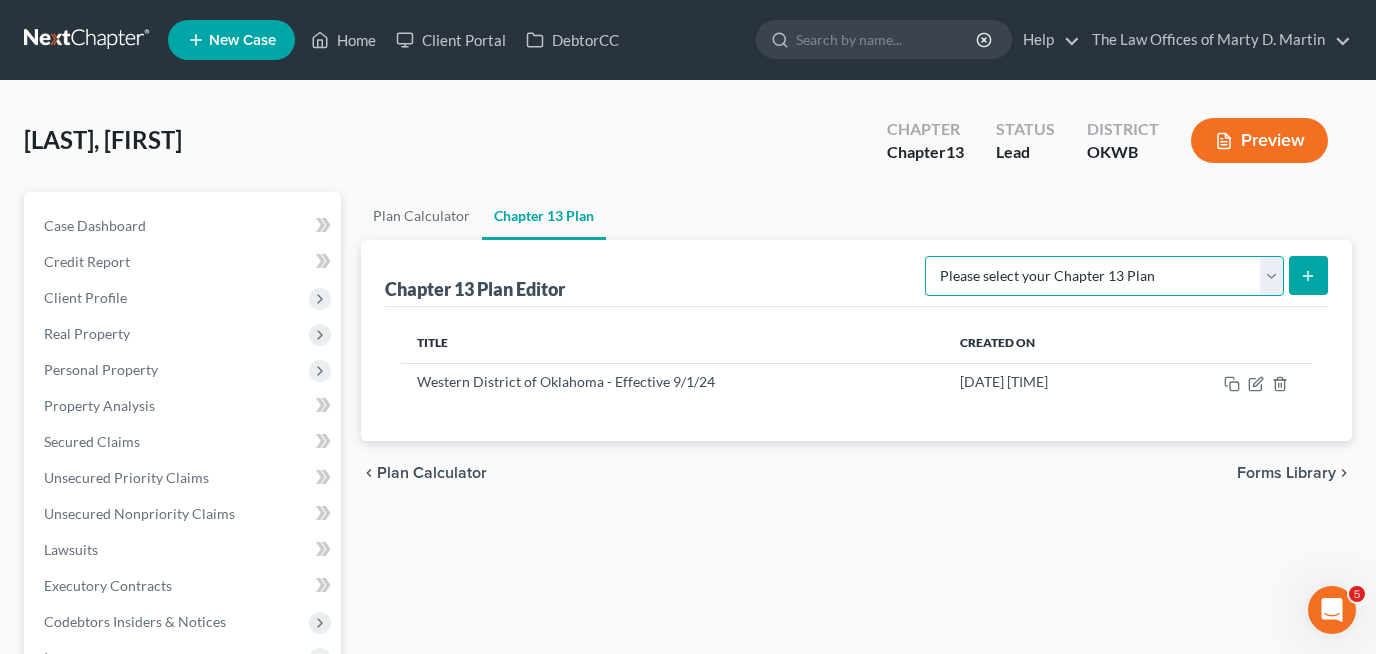 select on "2" 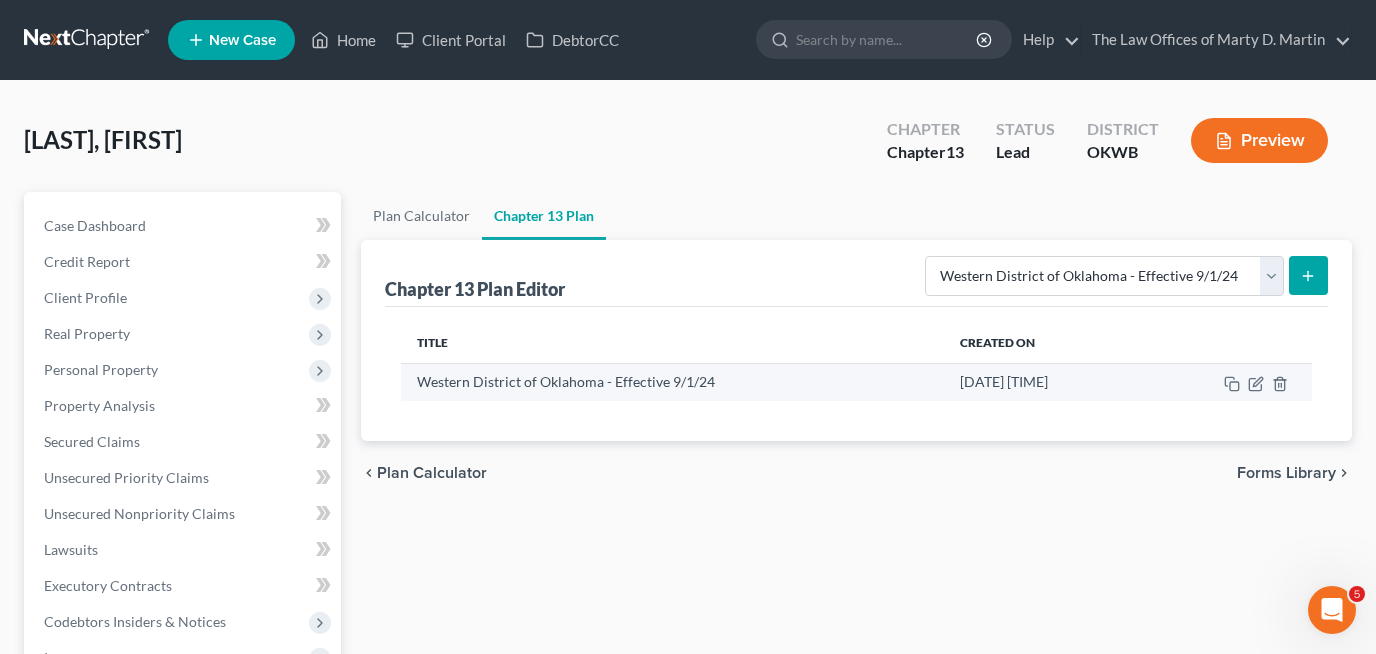 click at bounding box center (1226, 382) 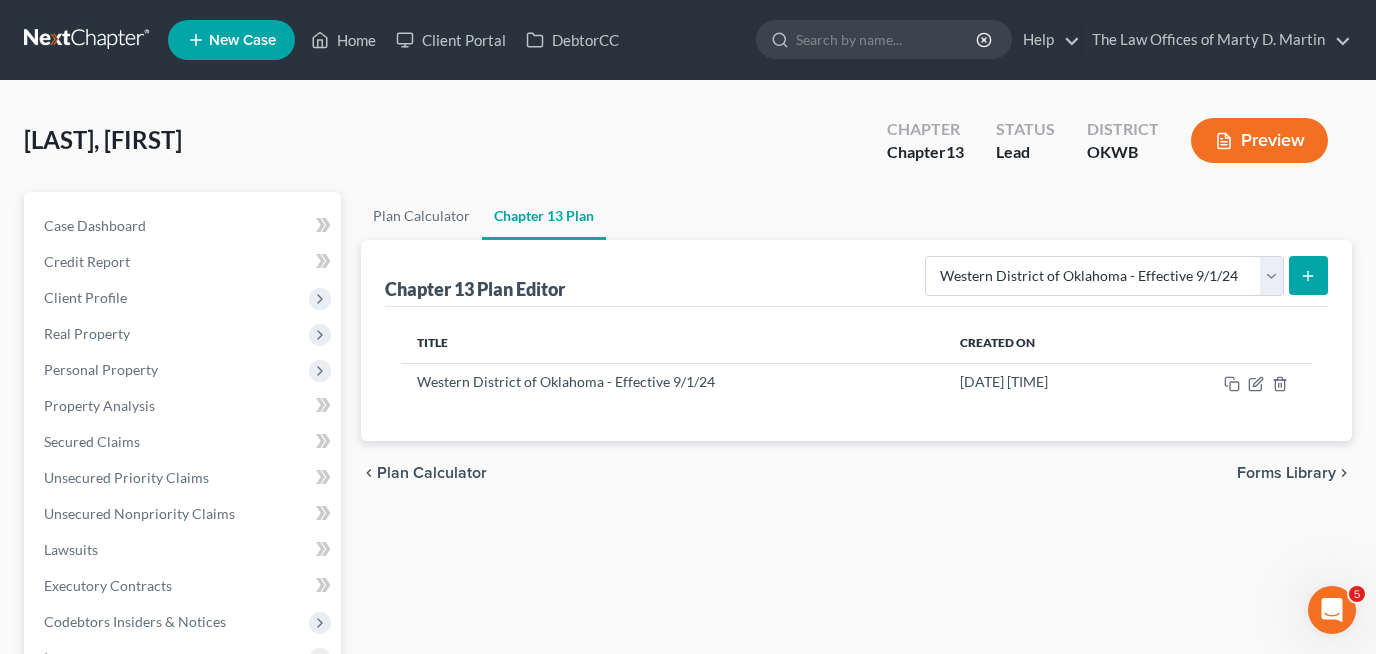 click 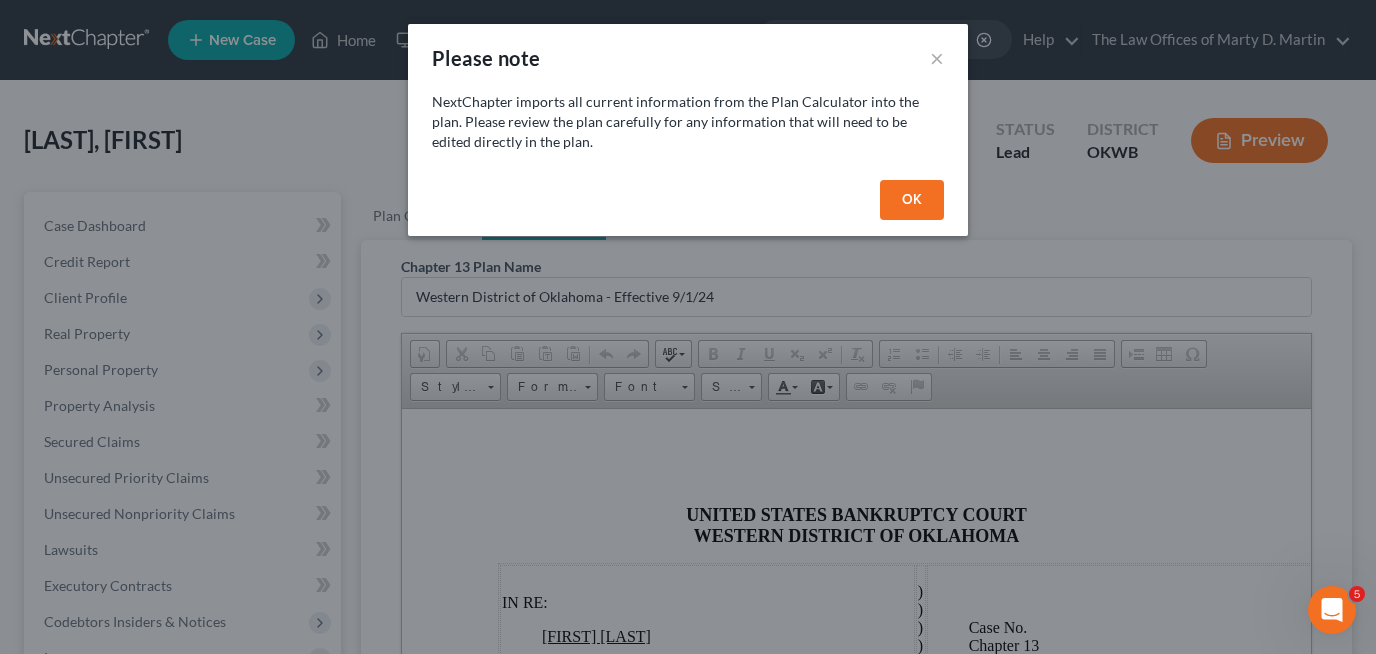 scroll, scrollTop: 0, scrollLeft: 0, axis: both 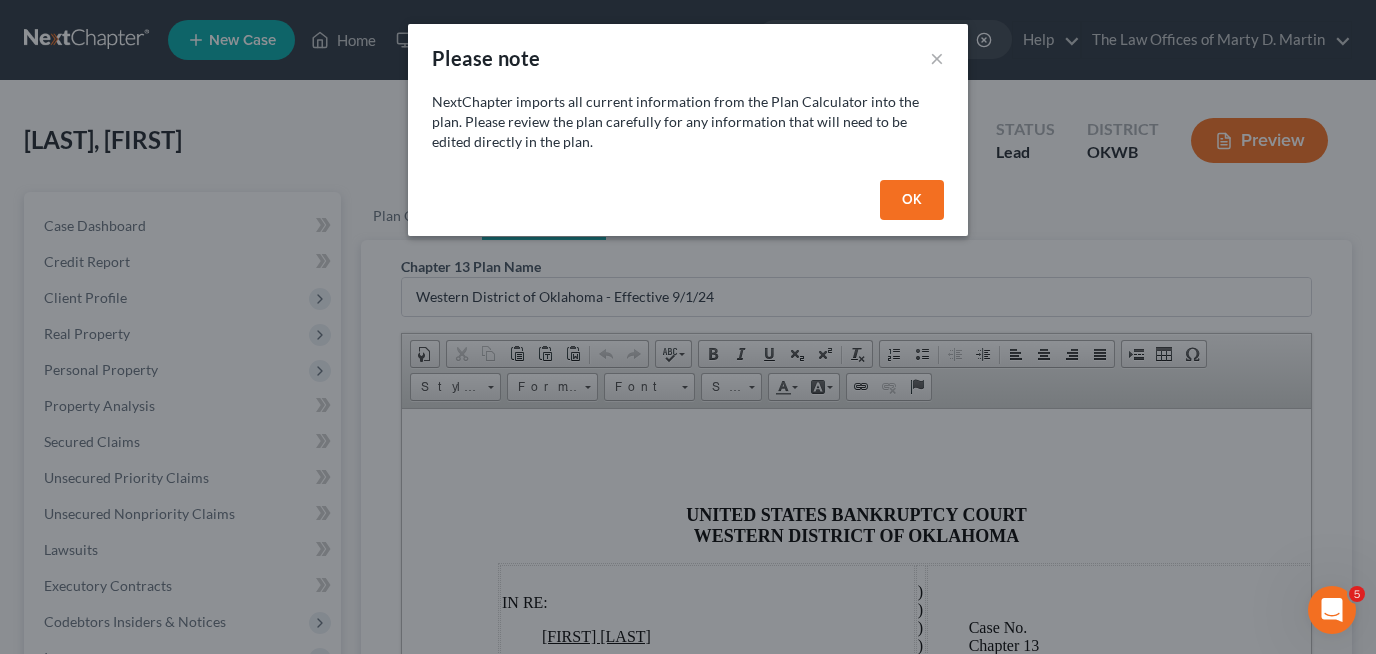 click on "OK" at bounding box center [912, 200] 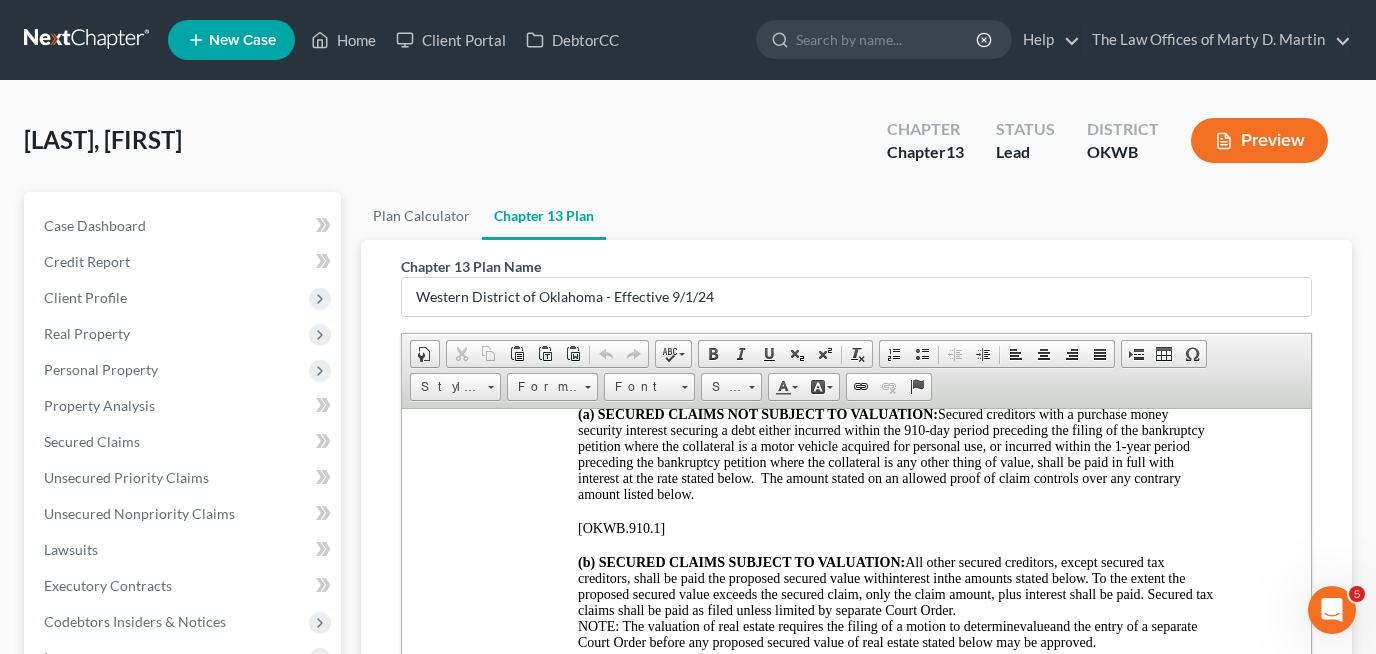 scroll, scrollTop: 2869, scrollLeft: 0, axis: vertical 